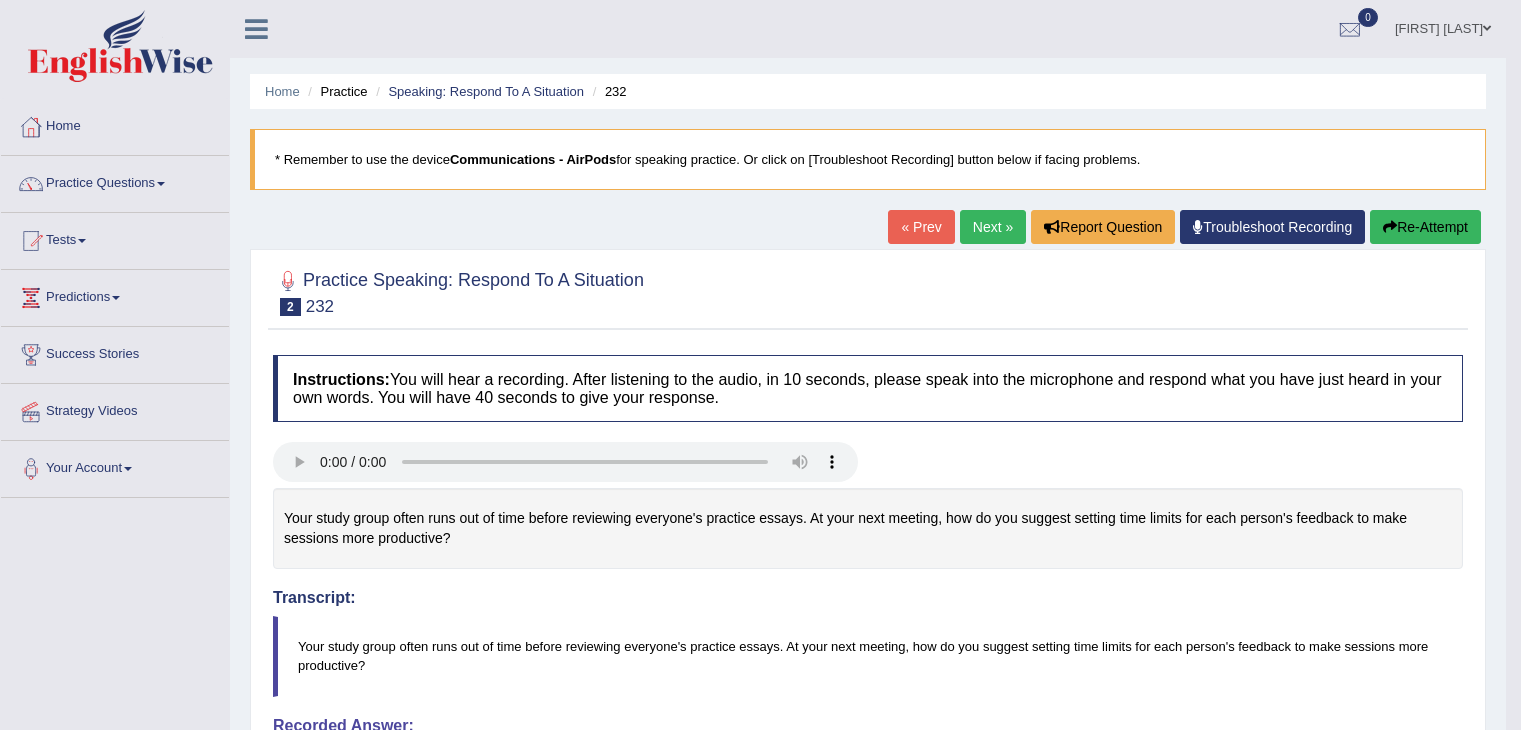 scroll, scrollTop: 688, scrollLeft: 0, axis: vertical 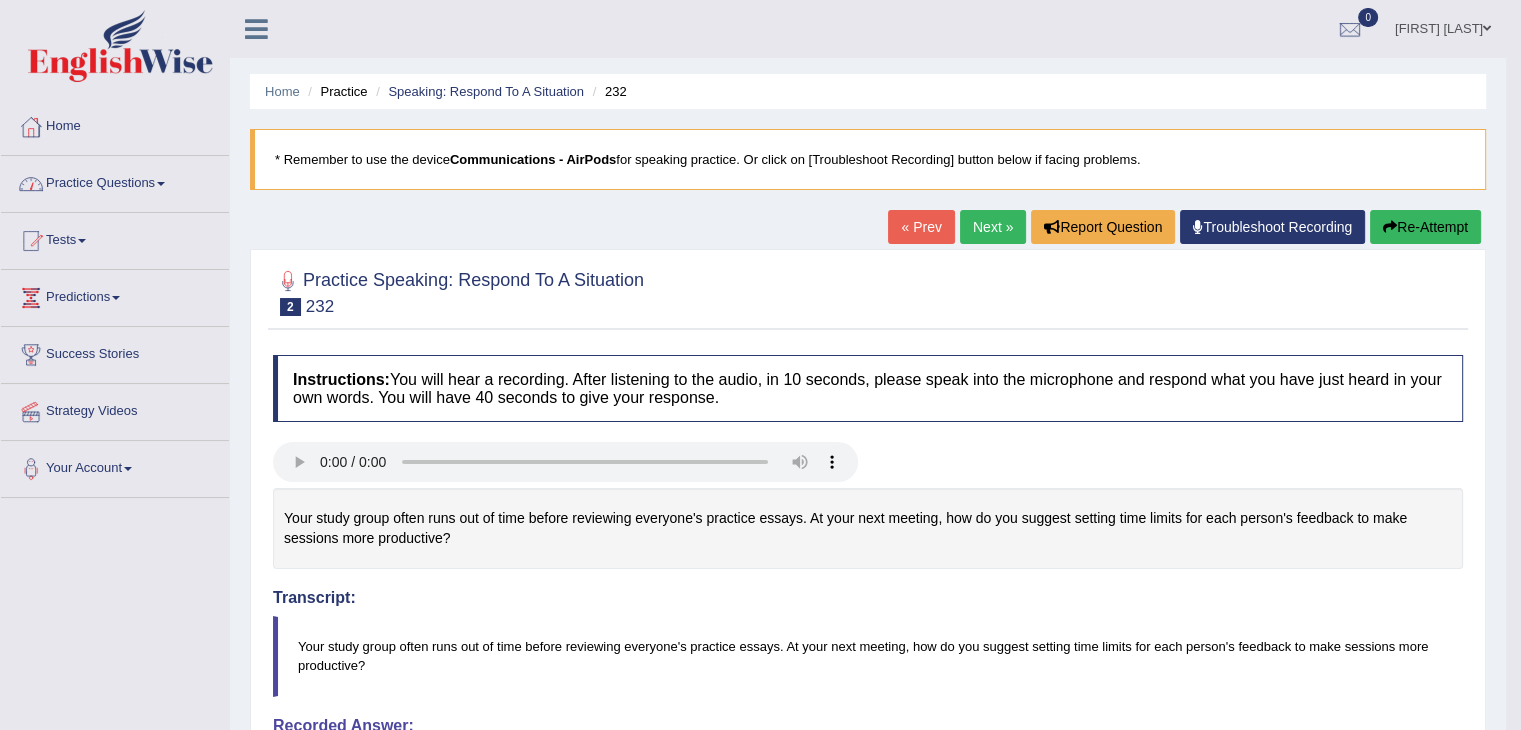 click on "Practice Questions" at bounding box center [115, 181] 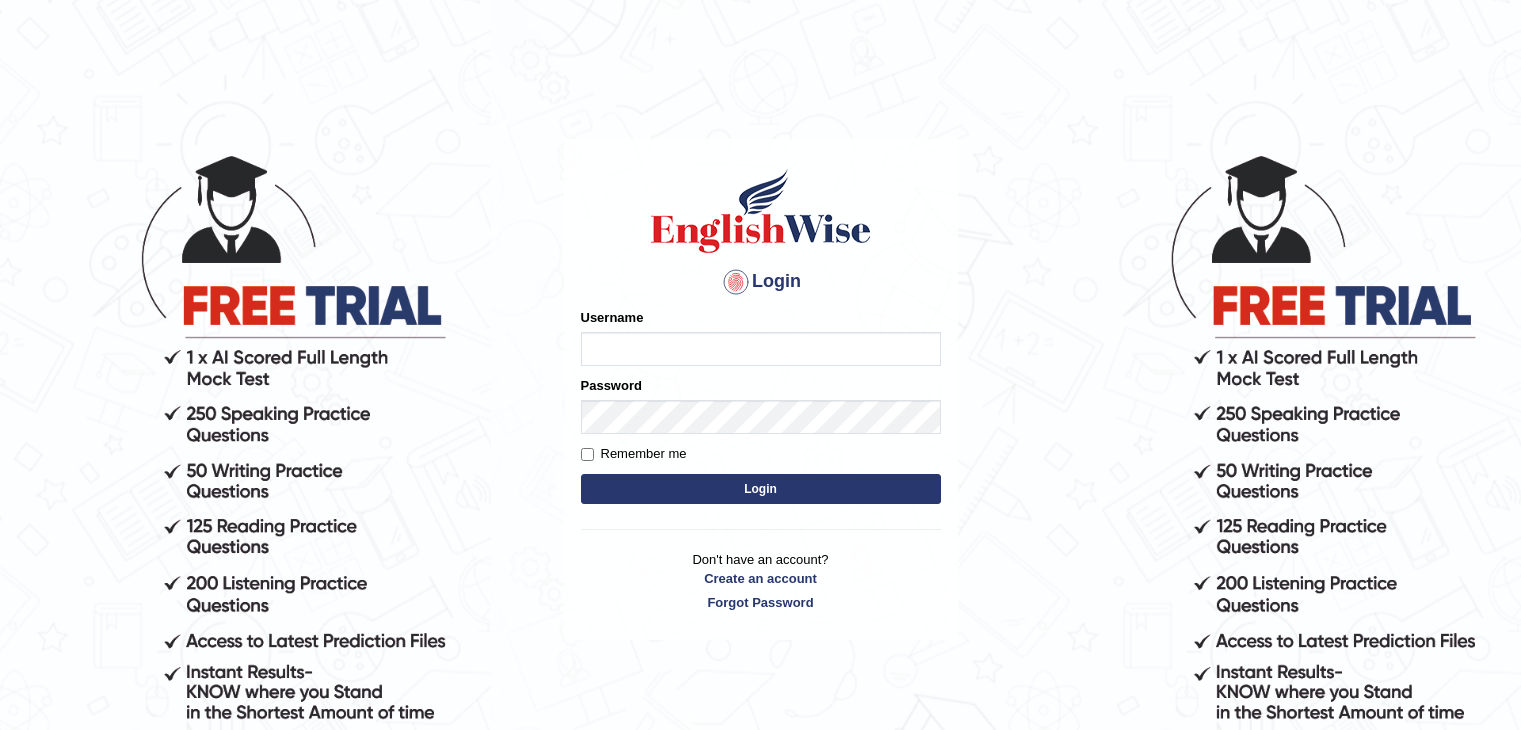 scroll, scrollTop: 0, scrollLeft: 0, axis: both 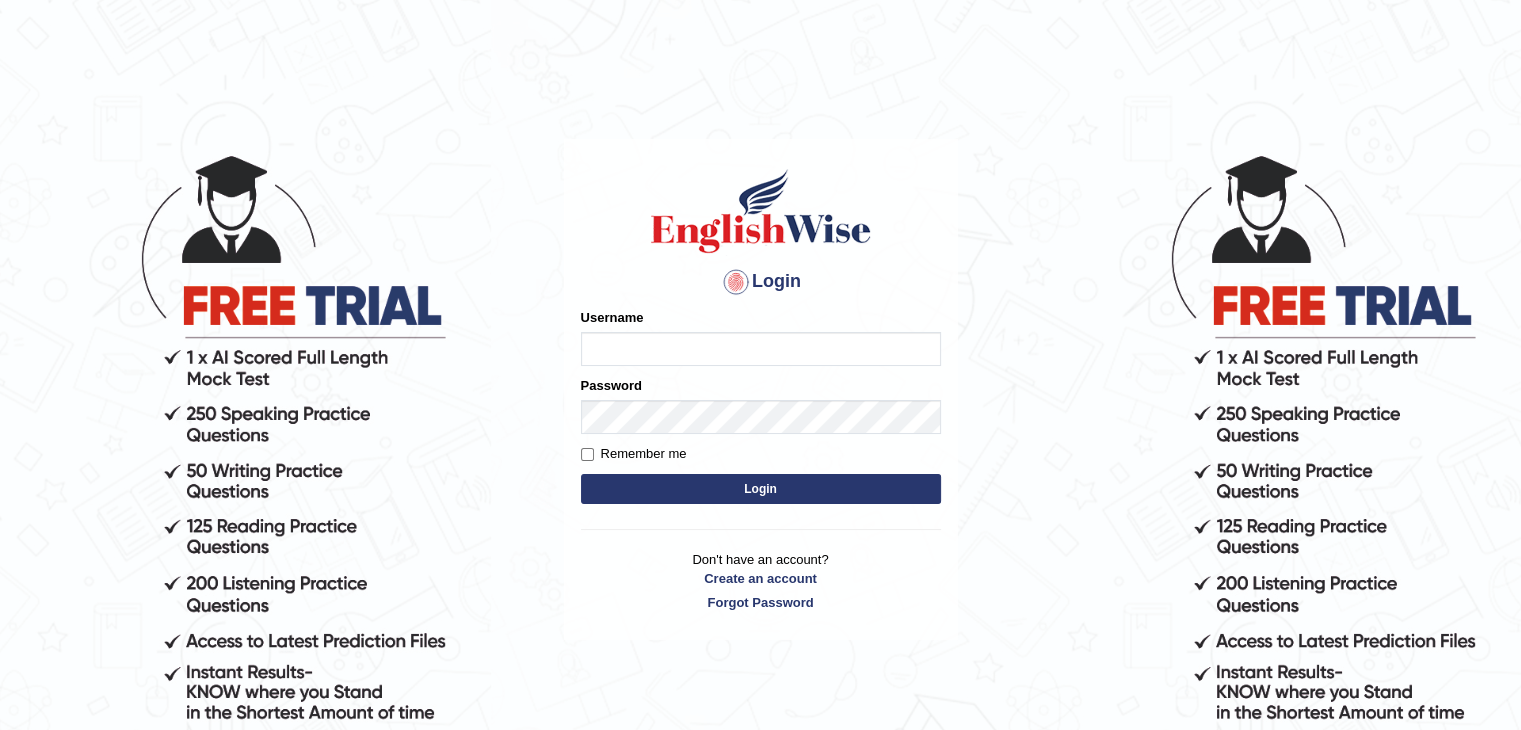 type on "lex_parramatta" 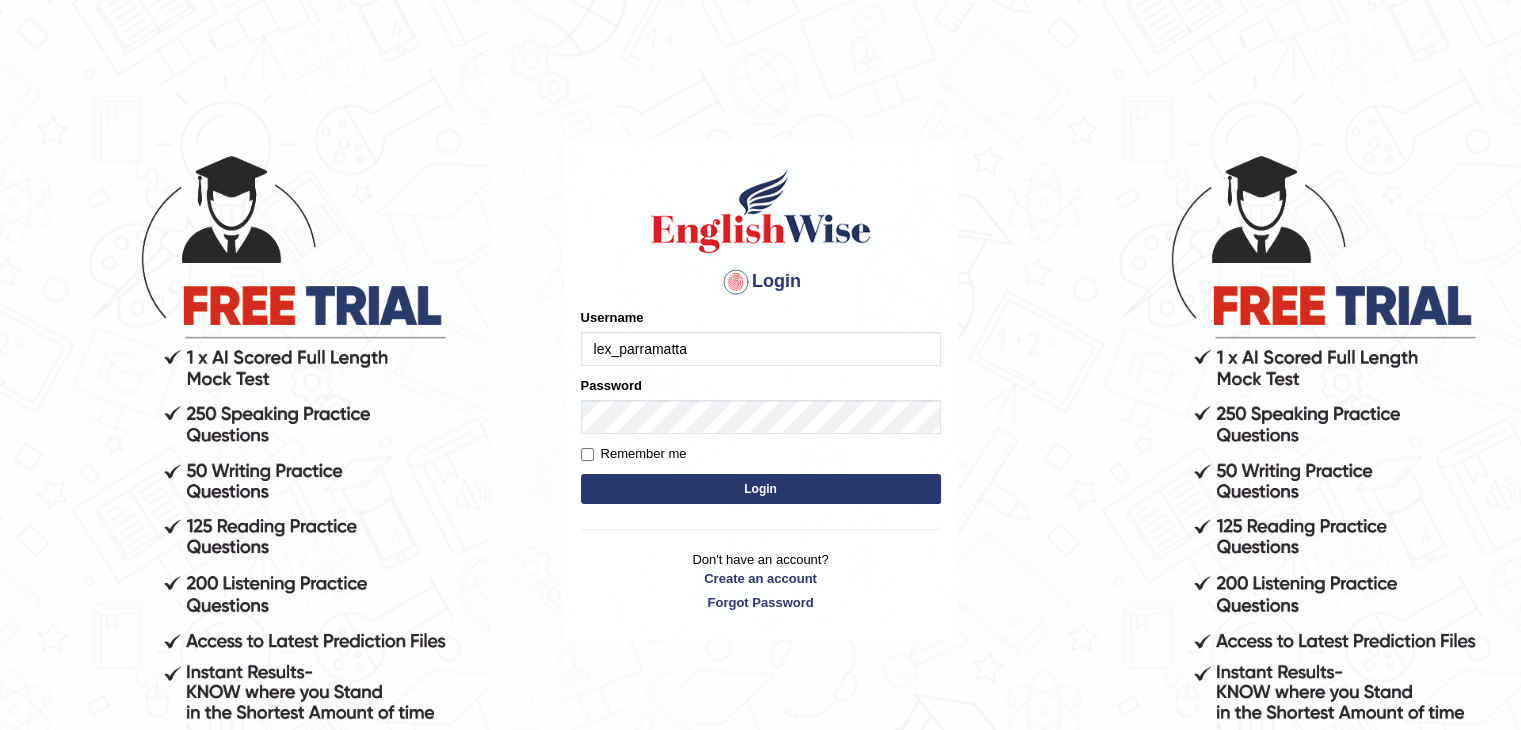 click on "Login" at bounding box center [761, 489] 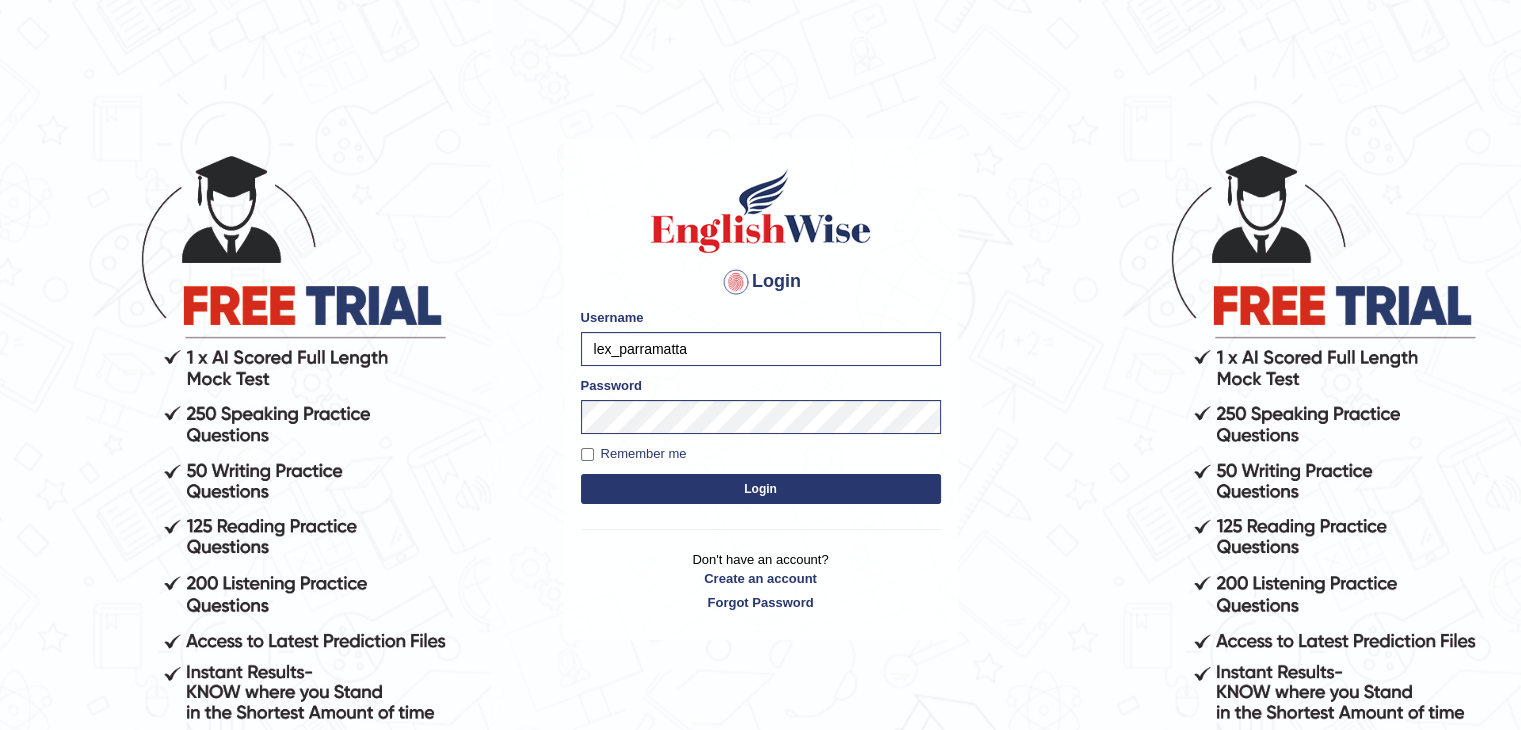 click on "Login" at bounding box center [761, 489] 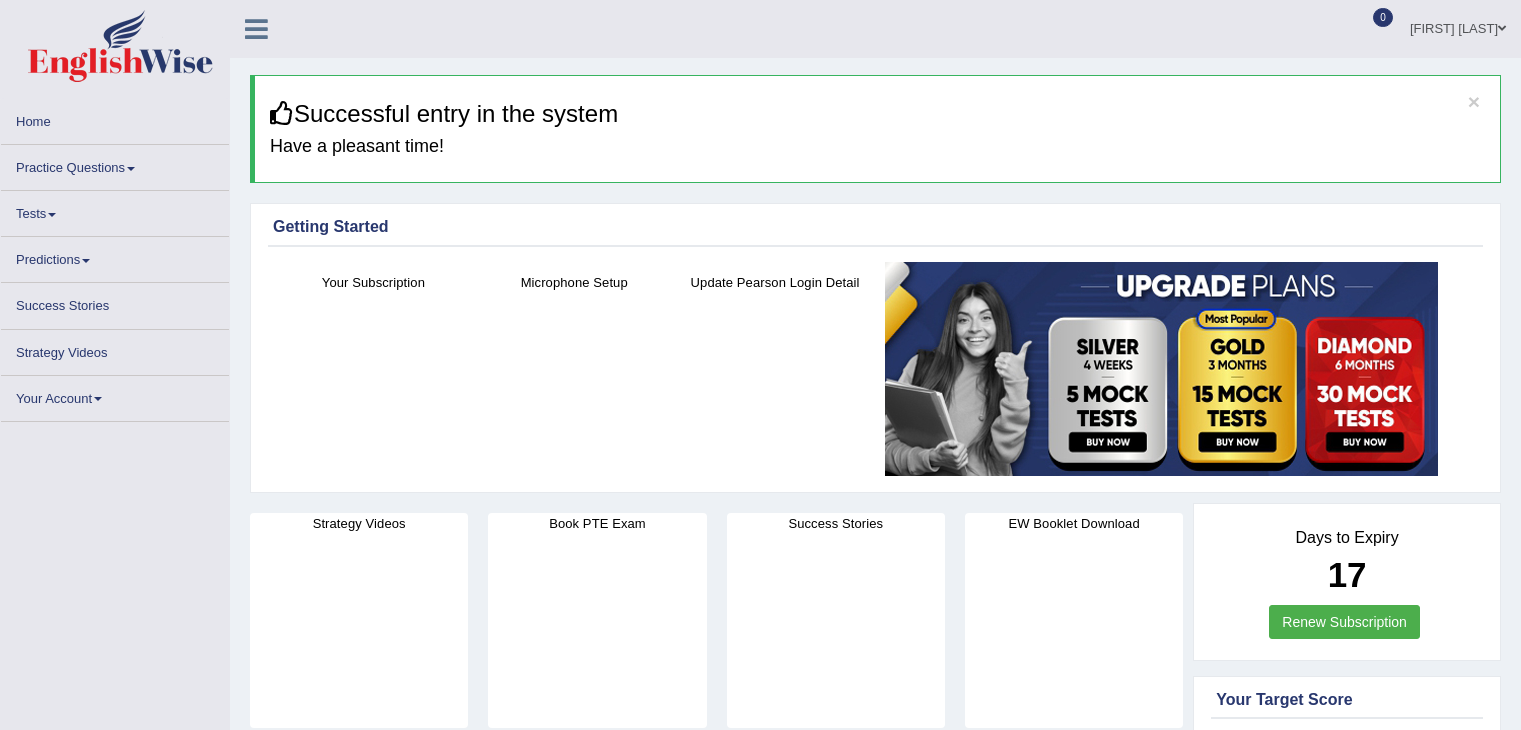 scroll, scrollTop: 0, scrollLeft: 0, axis: both 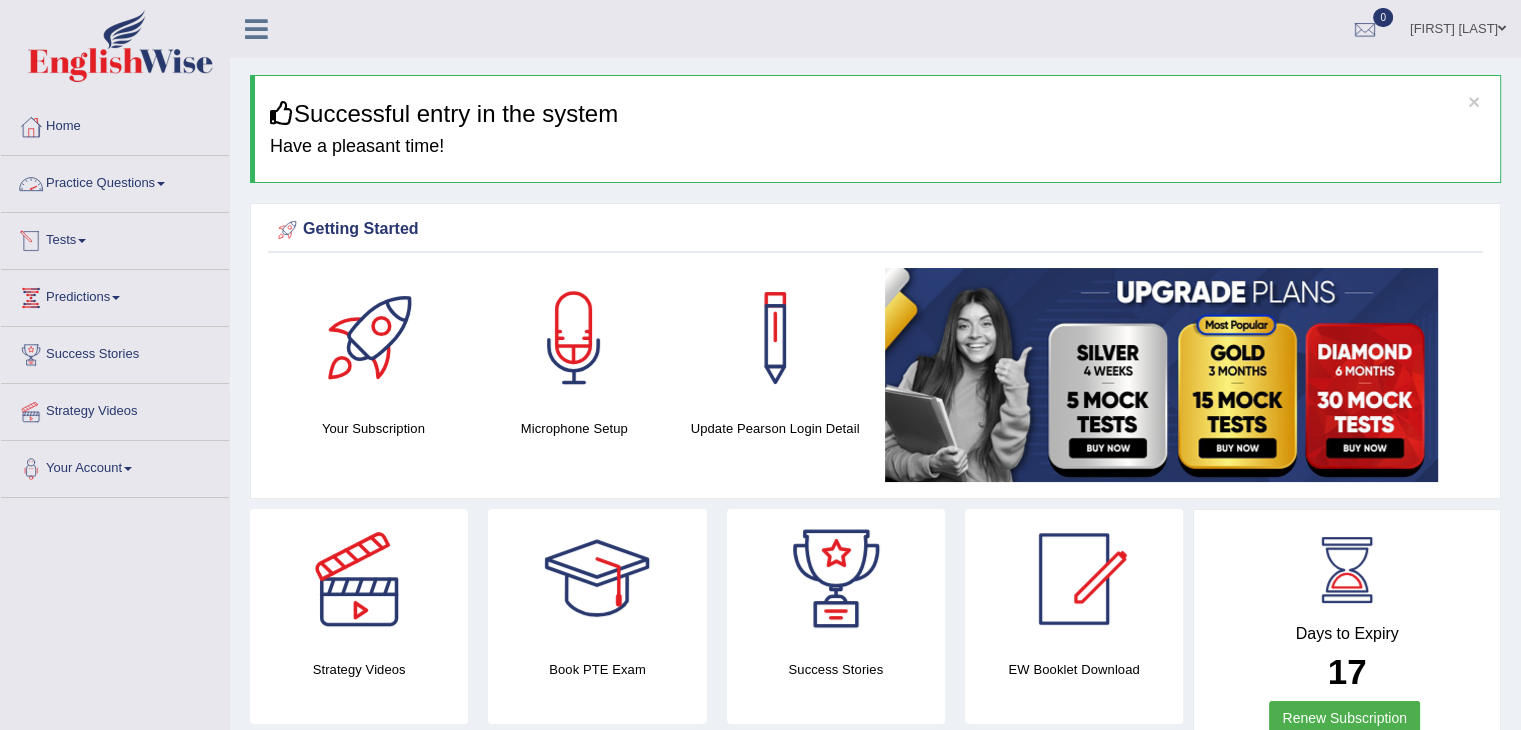 click on "Practice Questions" at bounding box center [115, 181] 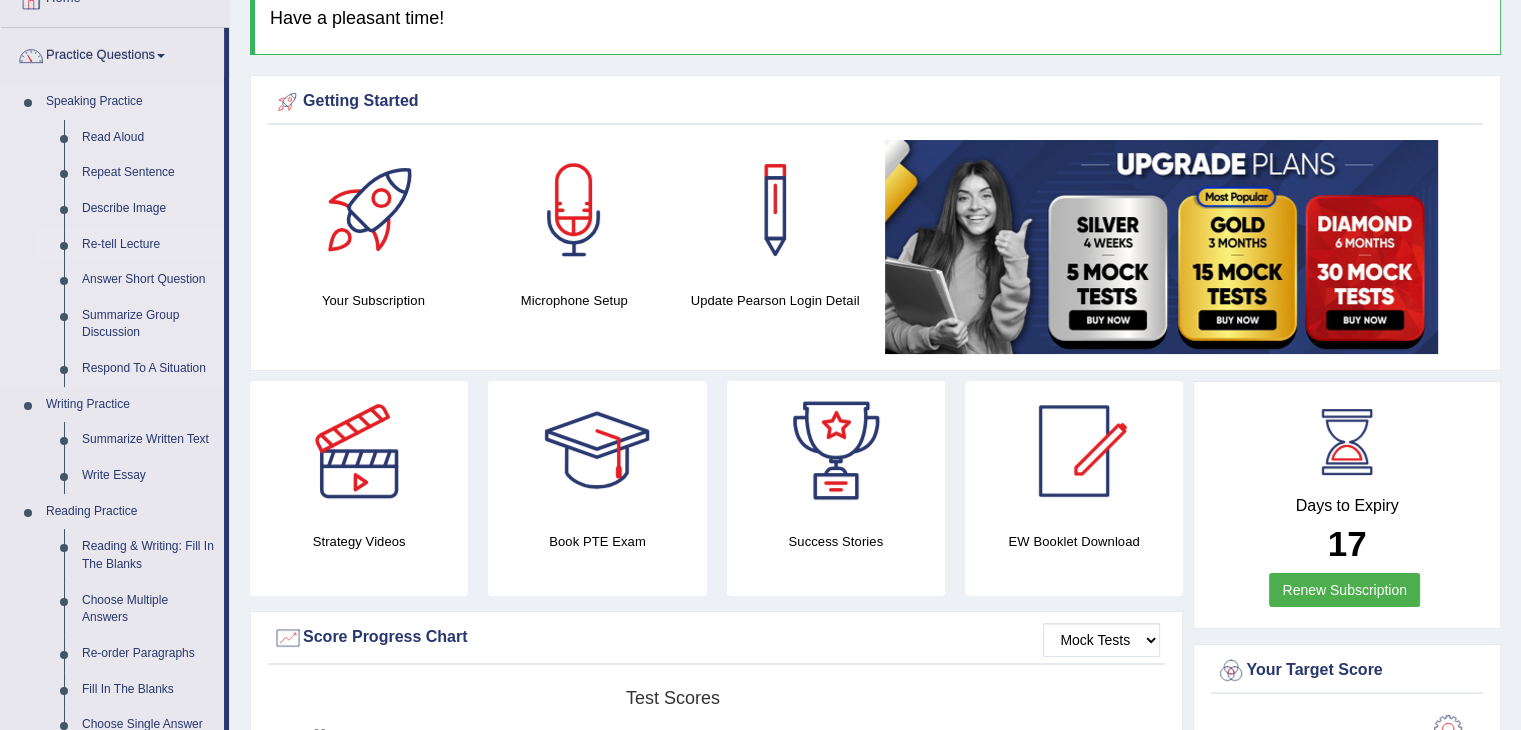 scroll, scrollTop: 133, scrollLeft: 0, axis: vertical 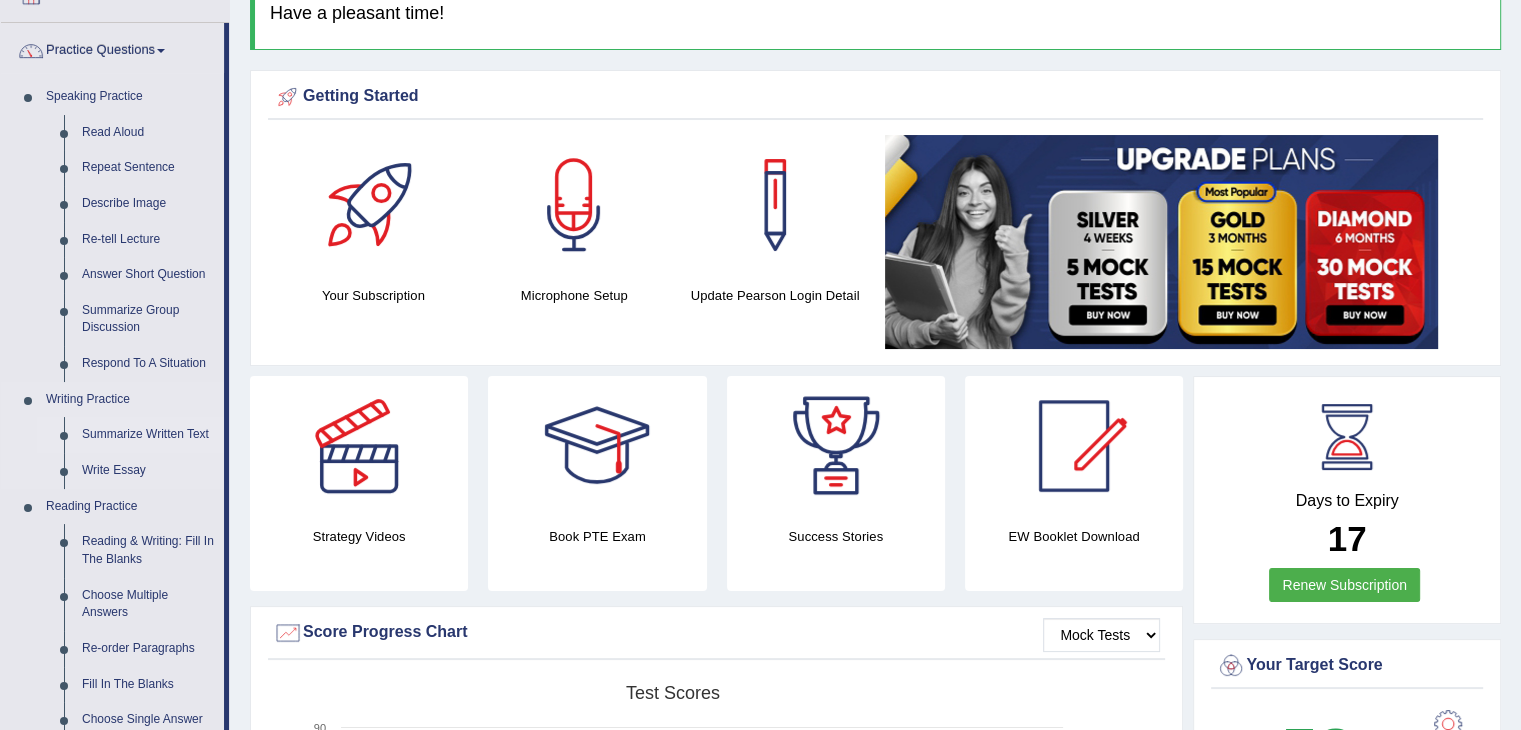 click on "Summarize Written Text" at bounding box center (148, 435) 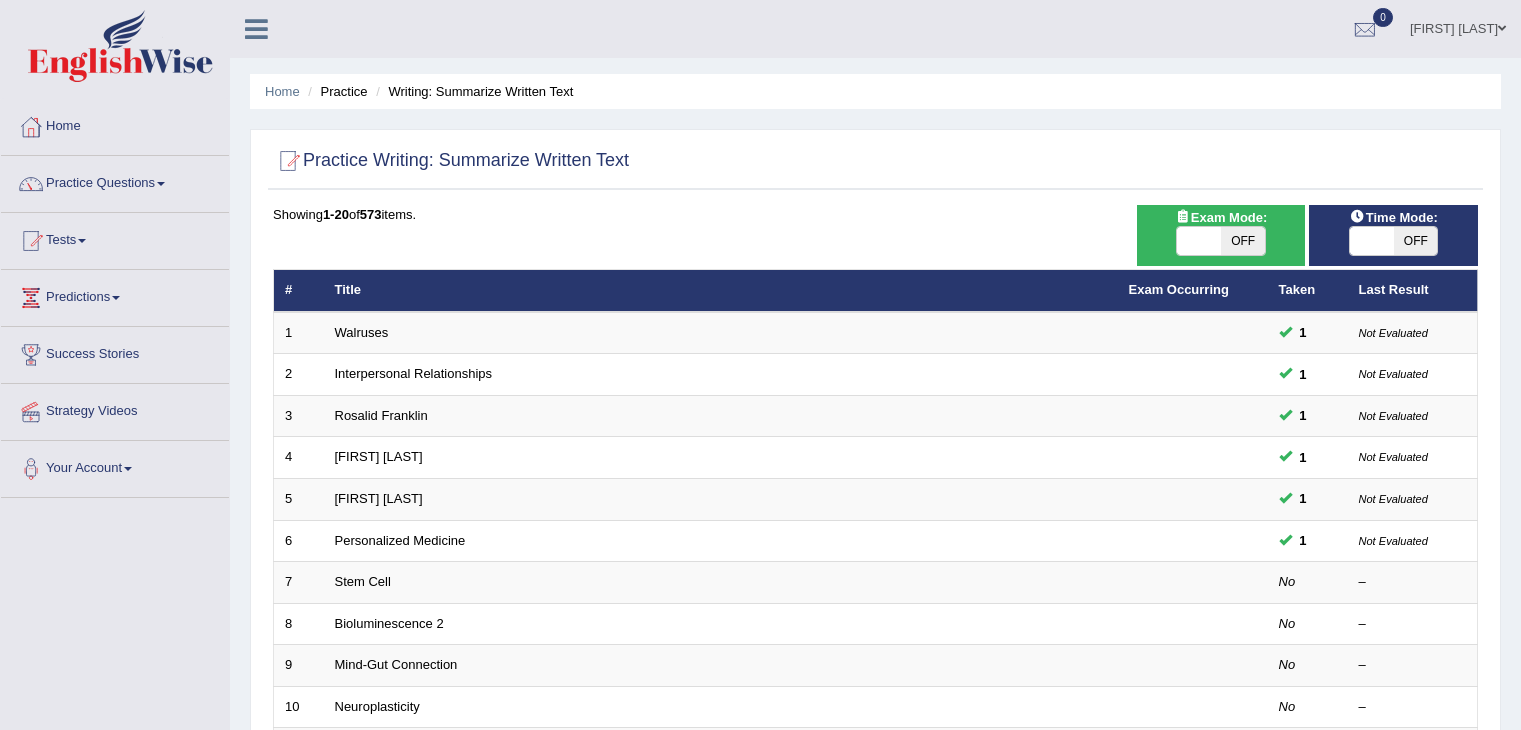 scroll, scrollTop: 0, scrollLeft: 0, axis: both 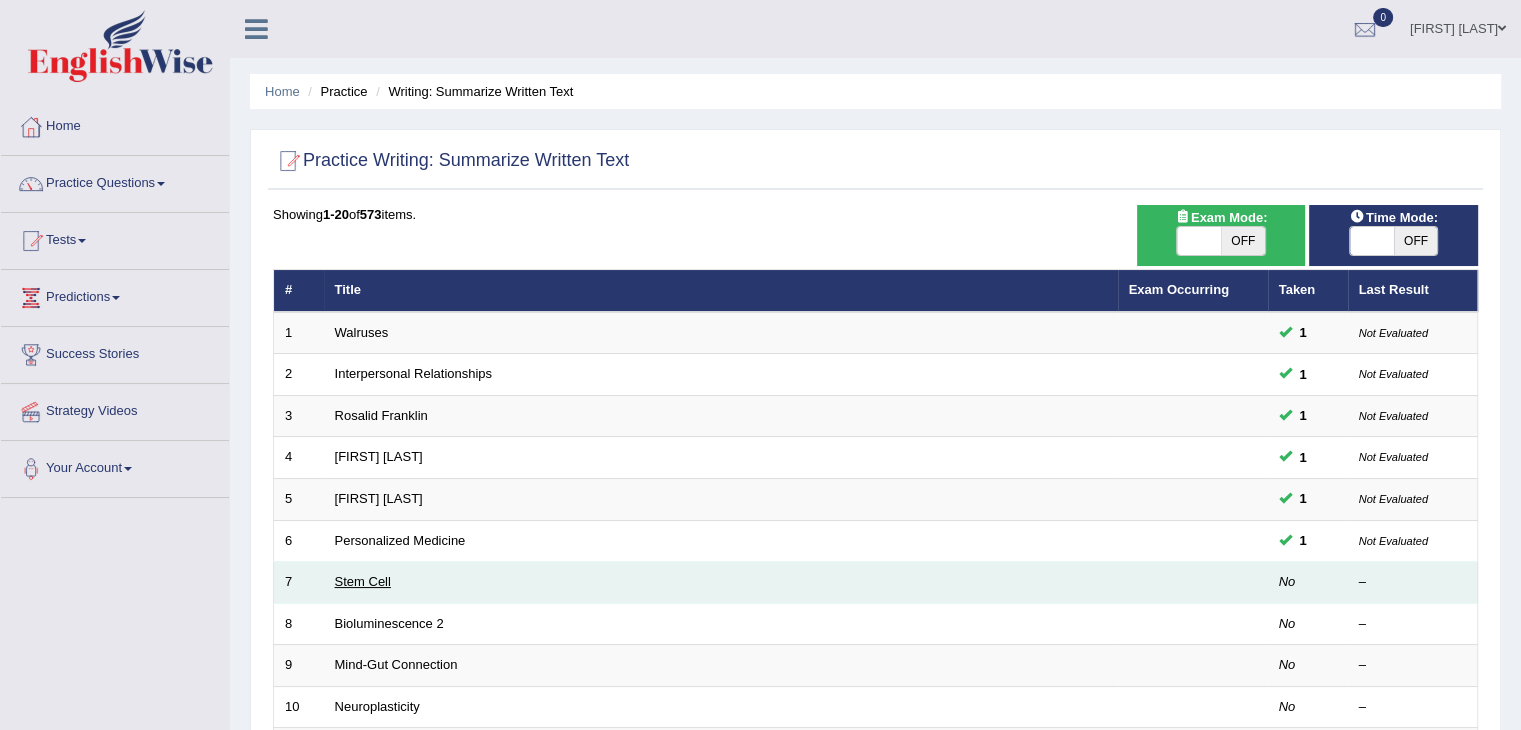 click on "Stem Cell" at bounding box center (363, 581) 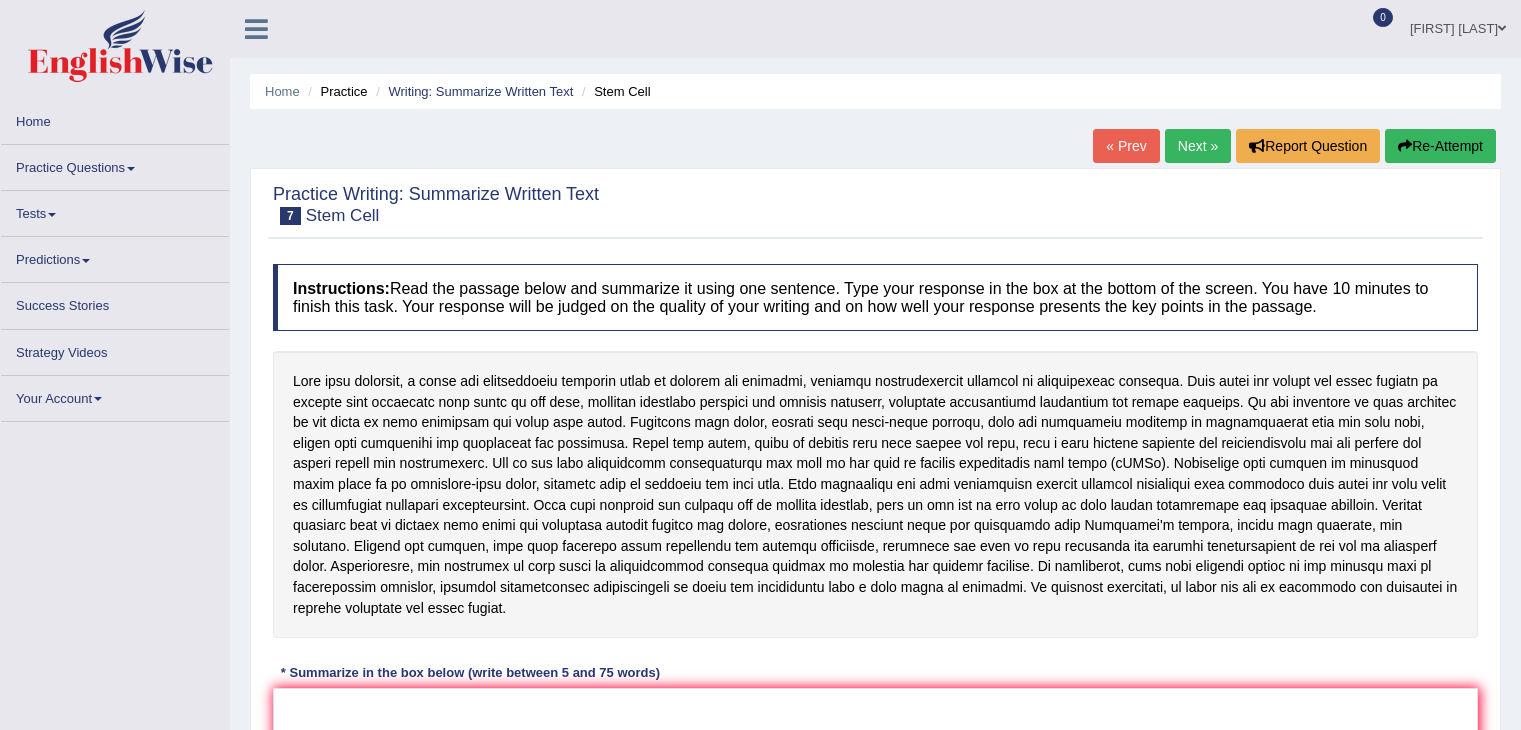 scroll, scrollTop: 0, scrollLeft: 0, axis: both 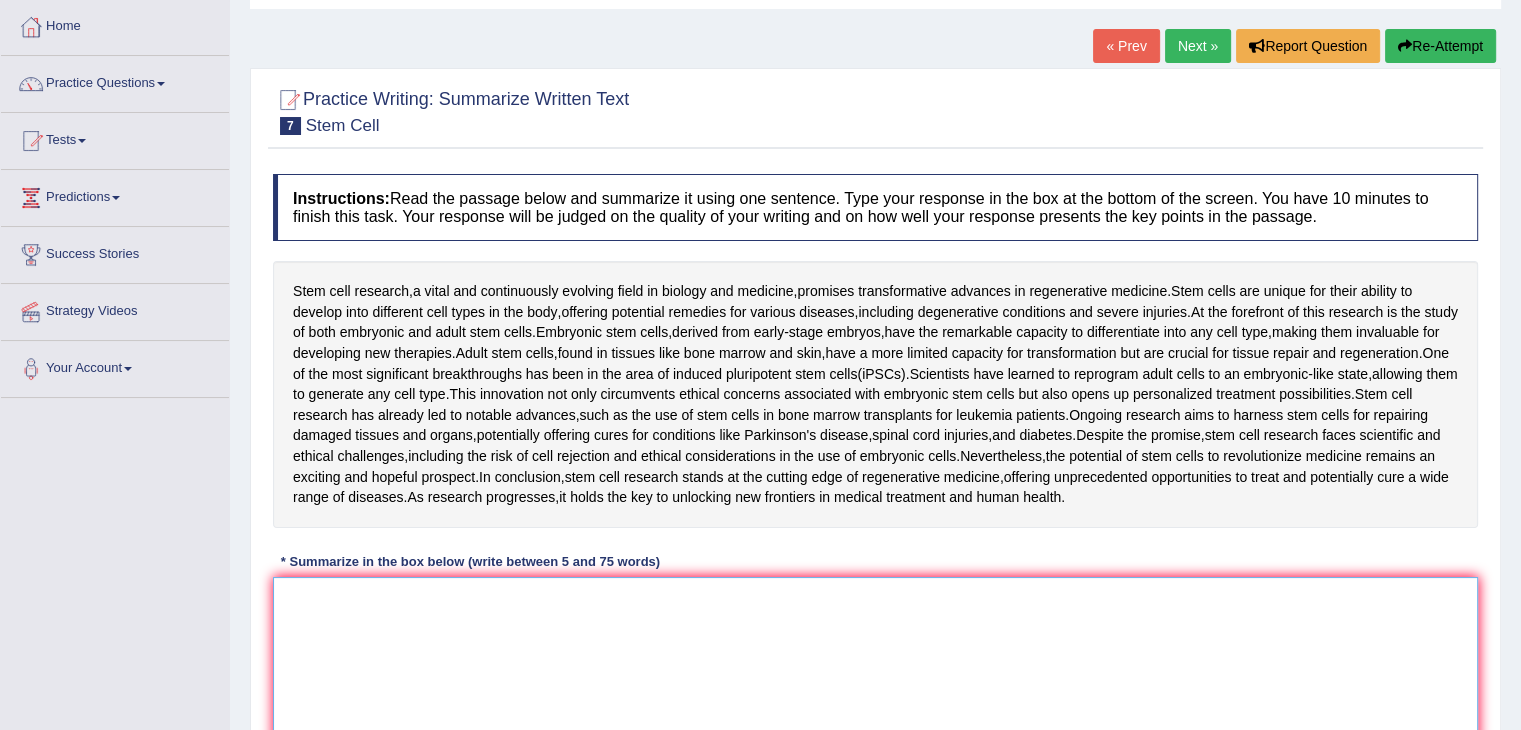 drag, startPoint x: 435, startPoint y: 597, endPoint x: 481, endPoint y: 598, distance: 46.010868 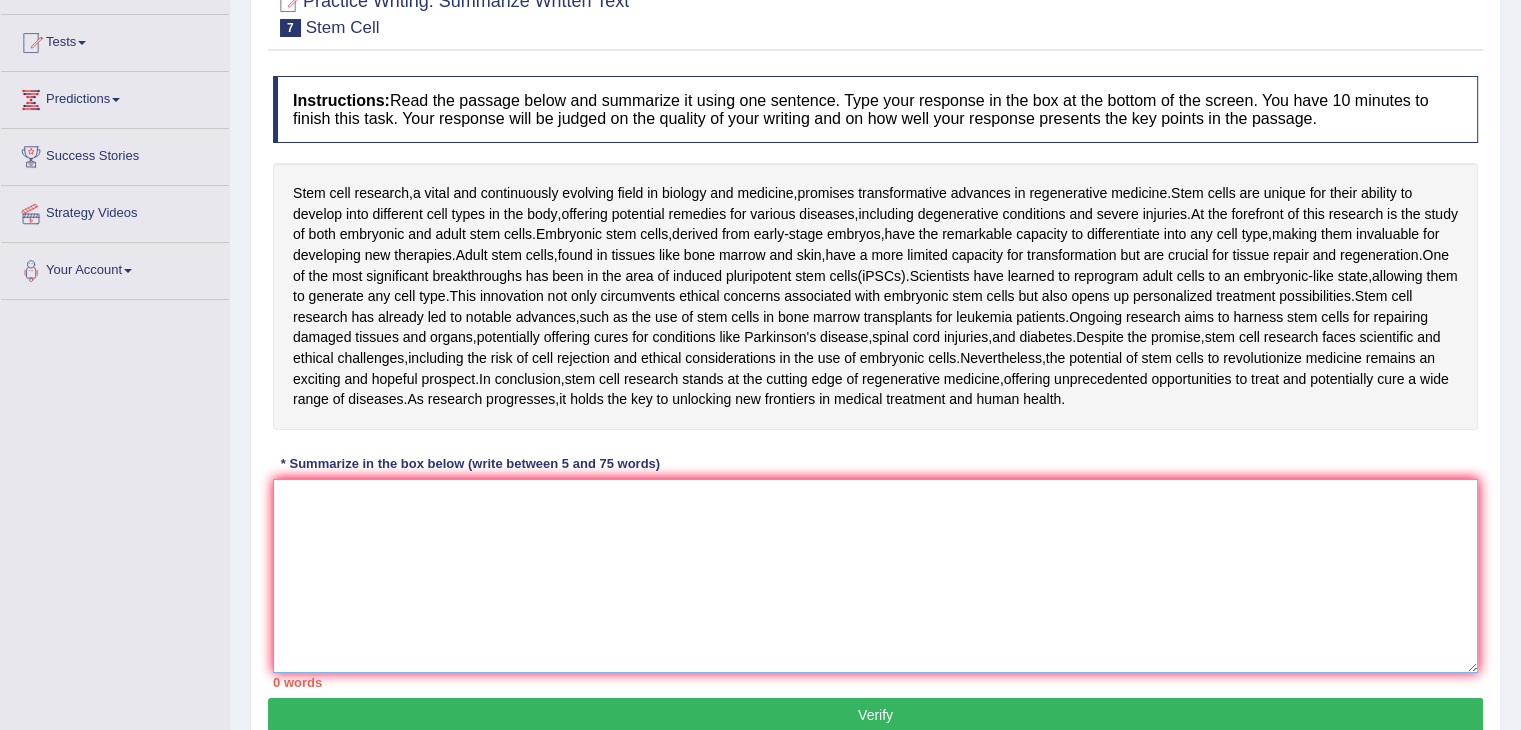 scroll, scrollTop: 200, scrollLeft: 0, axis: vertical 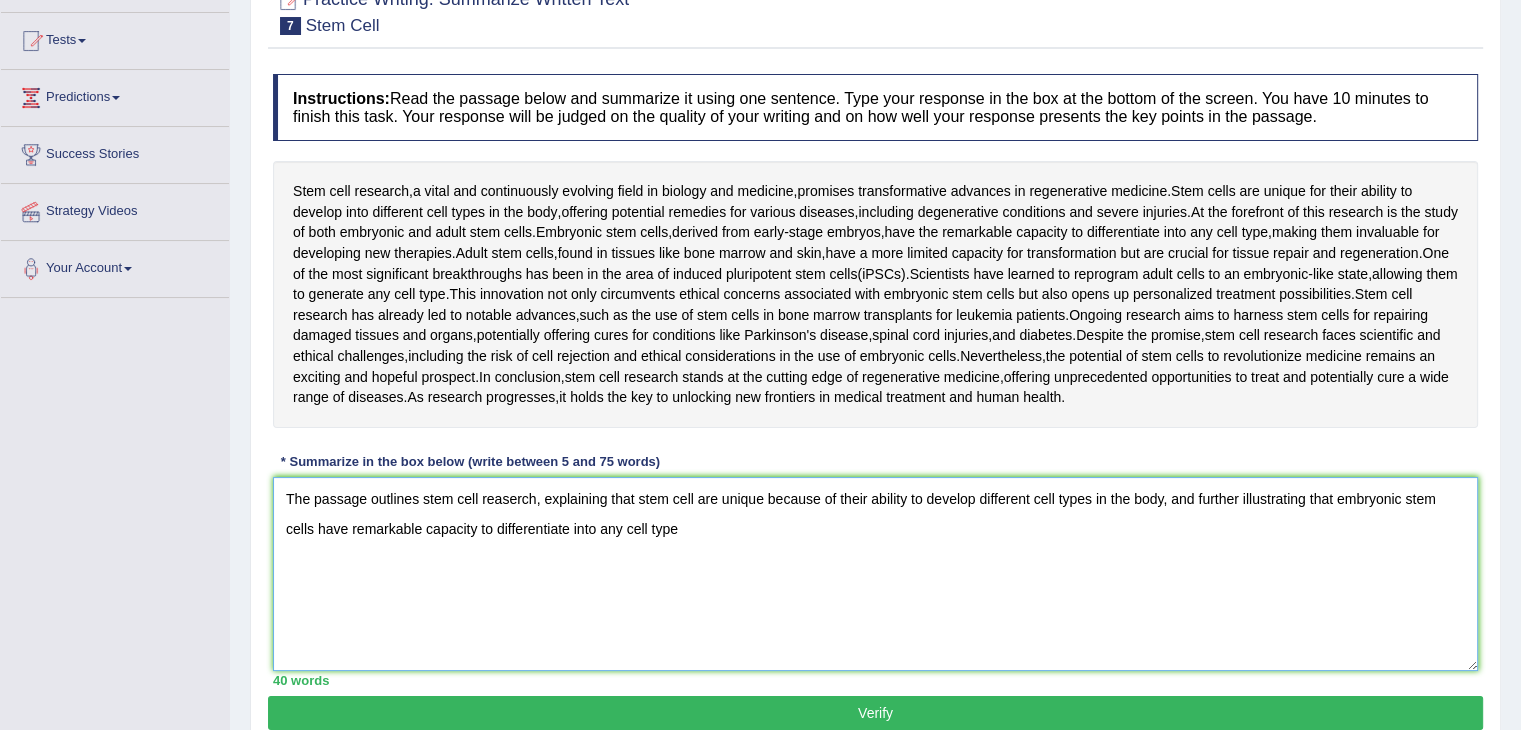 click on "The passage outlines stem cell reaserch, explaining that stem cell are unique because of their ability to develop different cell types in the body, and further illustrating that embryonic stem cells have remarkable capacity to differentiate into any cell type" at bounding box center (875, 574) 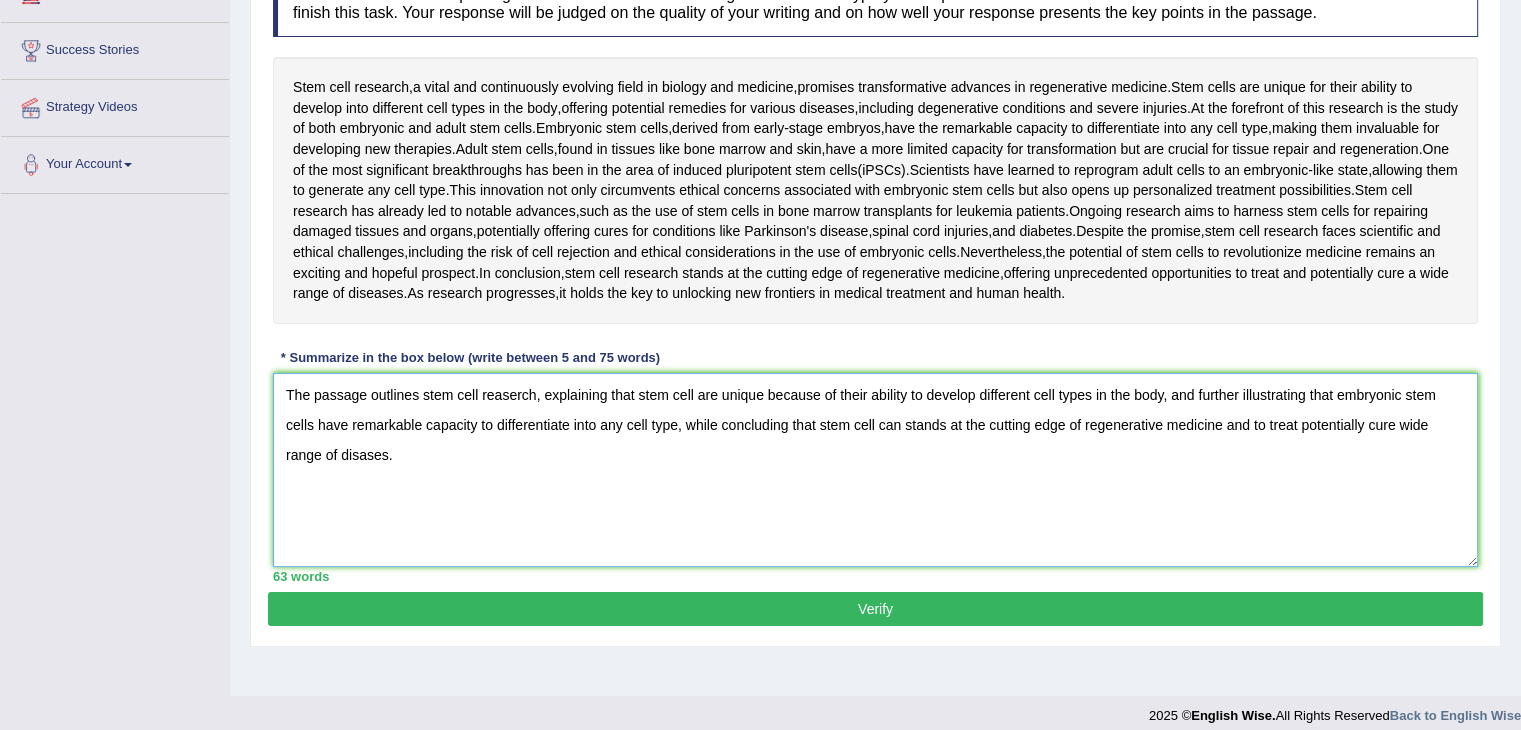 scroll, scrollTop: 320, scrollLeft: 0, axis: vertical 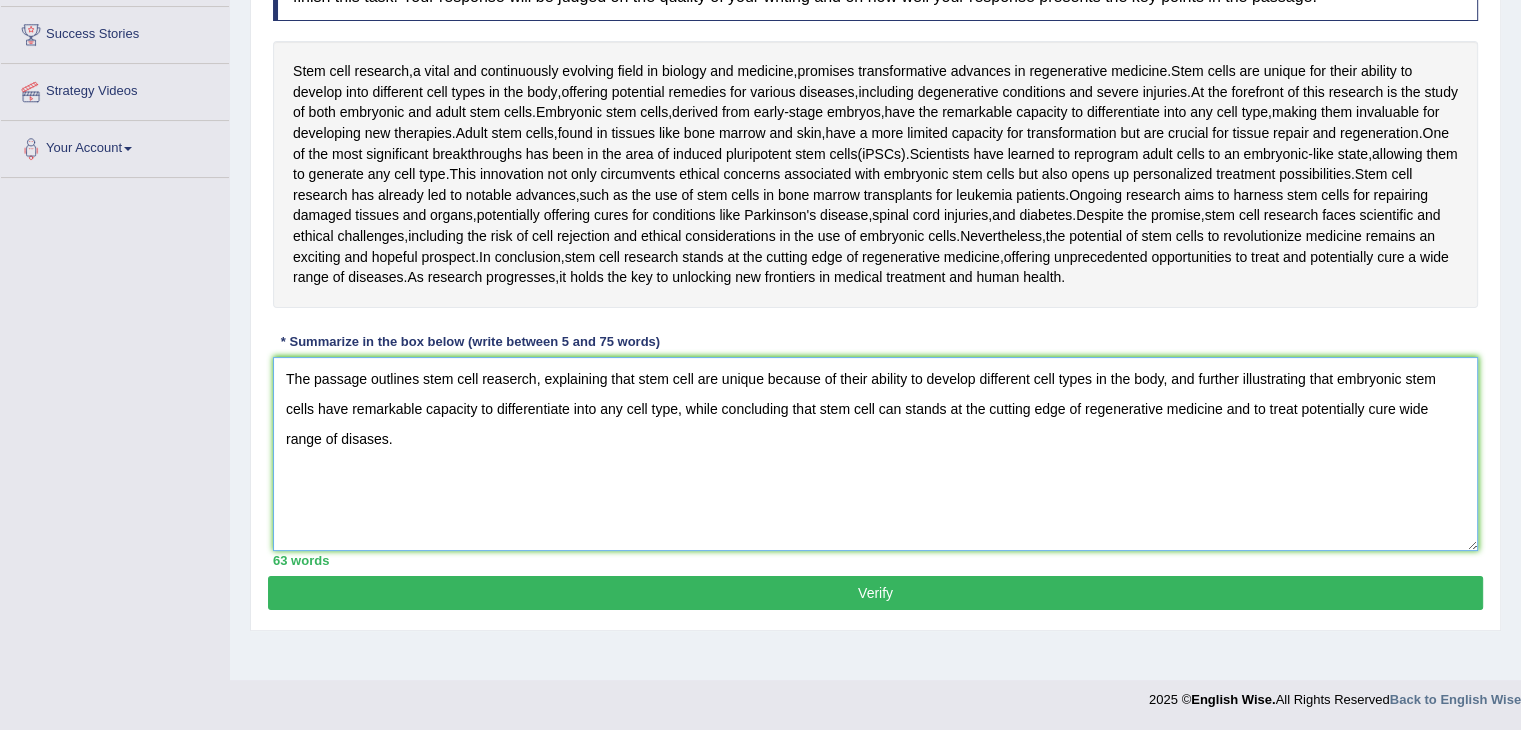 type on "The passage outlines stem cell reaserch, explaining that stem cell are unique because of their ability to develop different cell types in the body, and further illustrating that embryonic stem cells have remarkable capacity to differentiate into any cell type, while concluding that stem cell can stands at the cutting edge of regenerative medicine and to treat potentially cure wide range of disases." 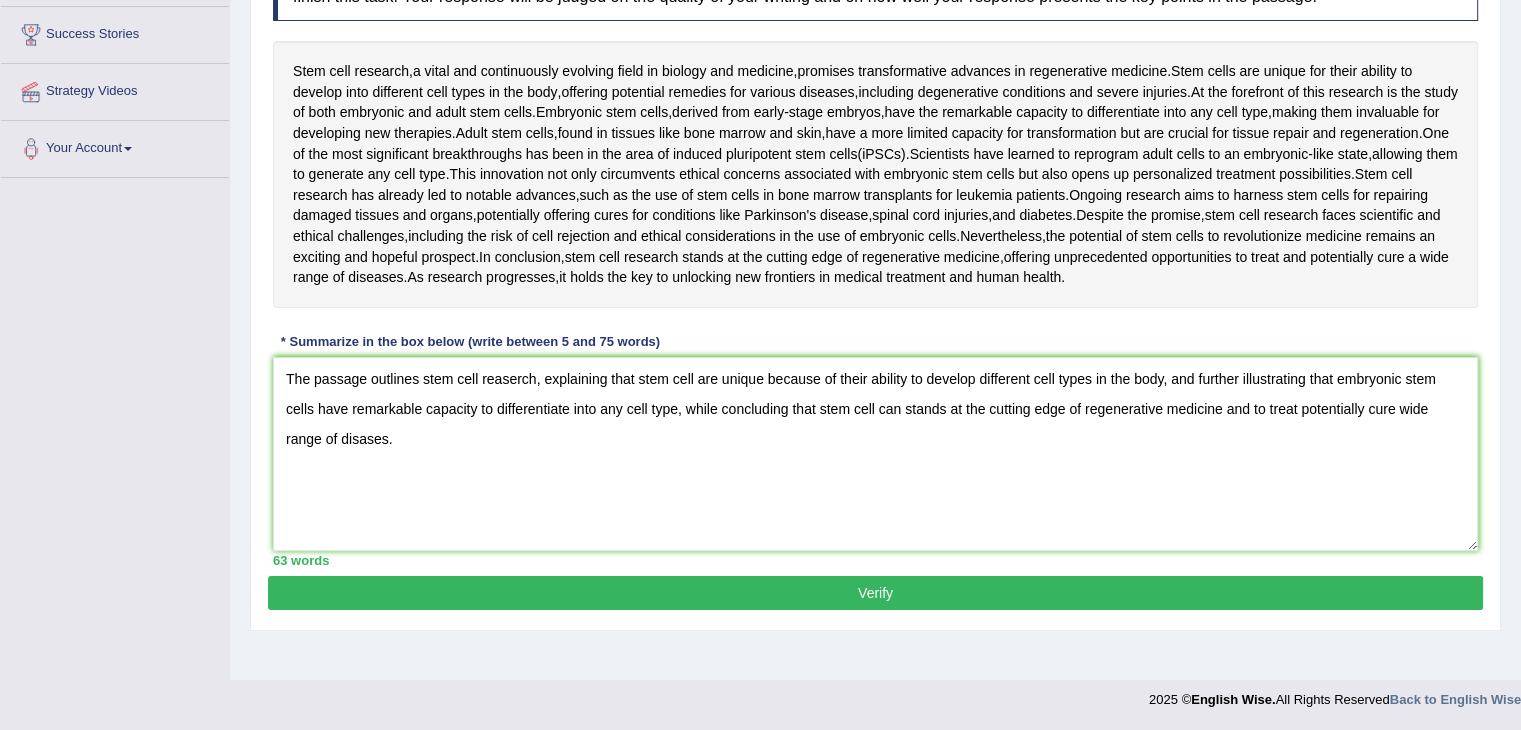 click on "Verify" at bounding box center [875, 593] 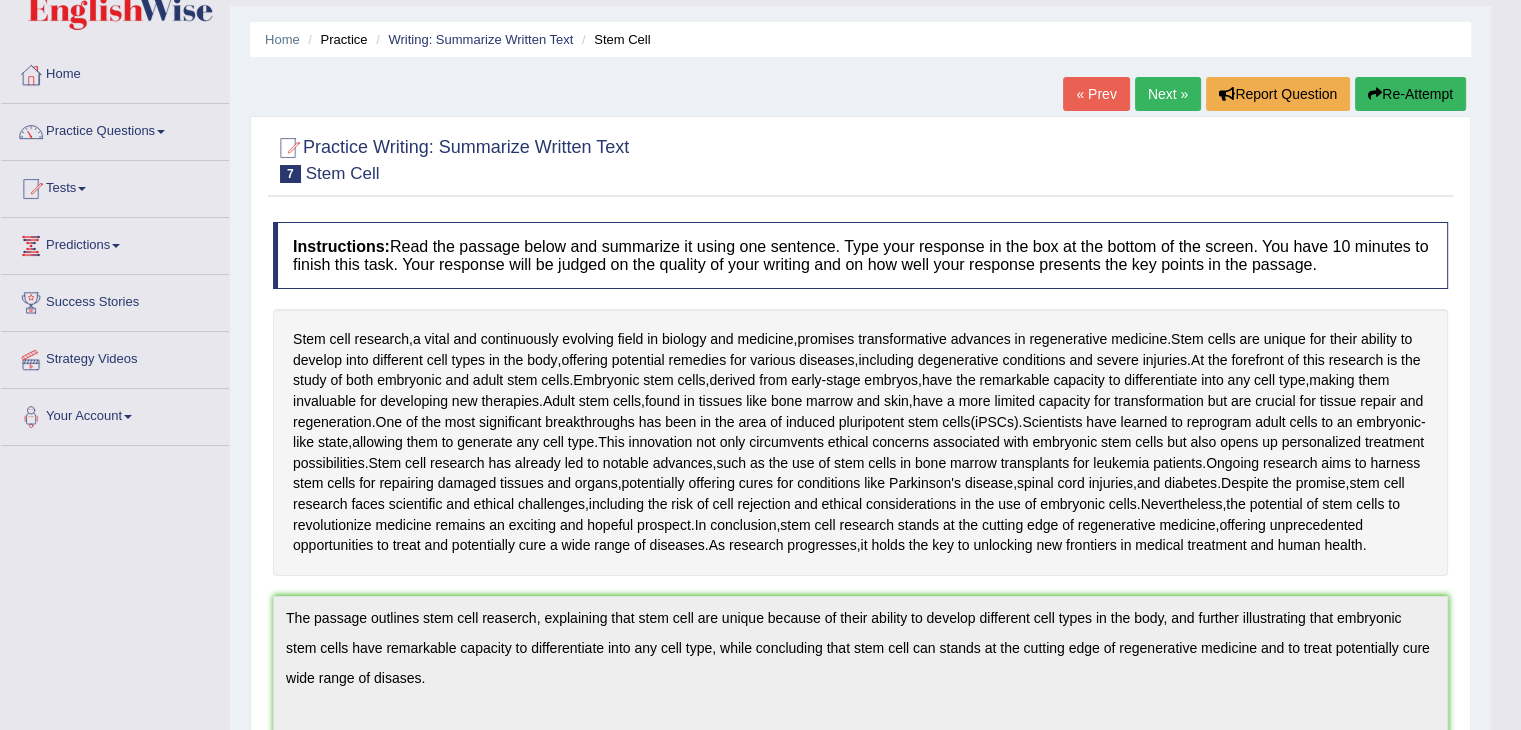 scroll, scrollTop: 32, scrollLeft: 0, axis: vertical 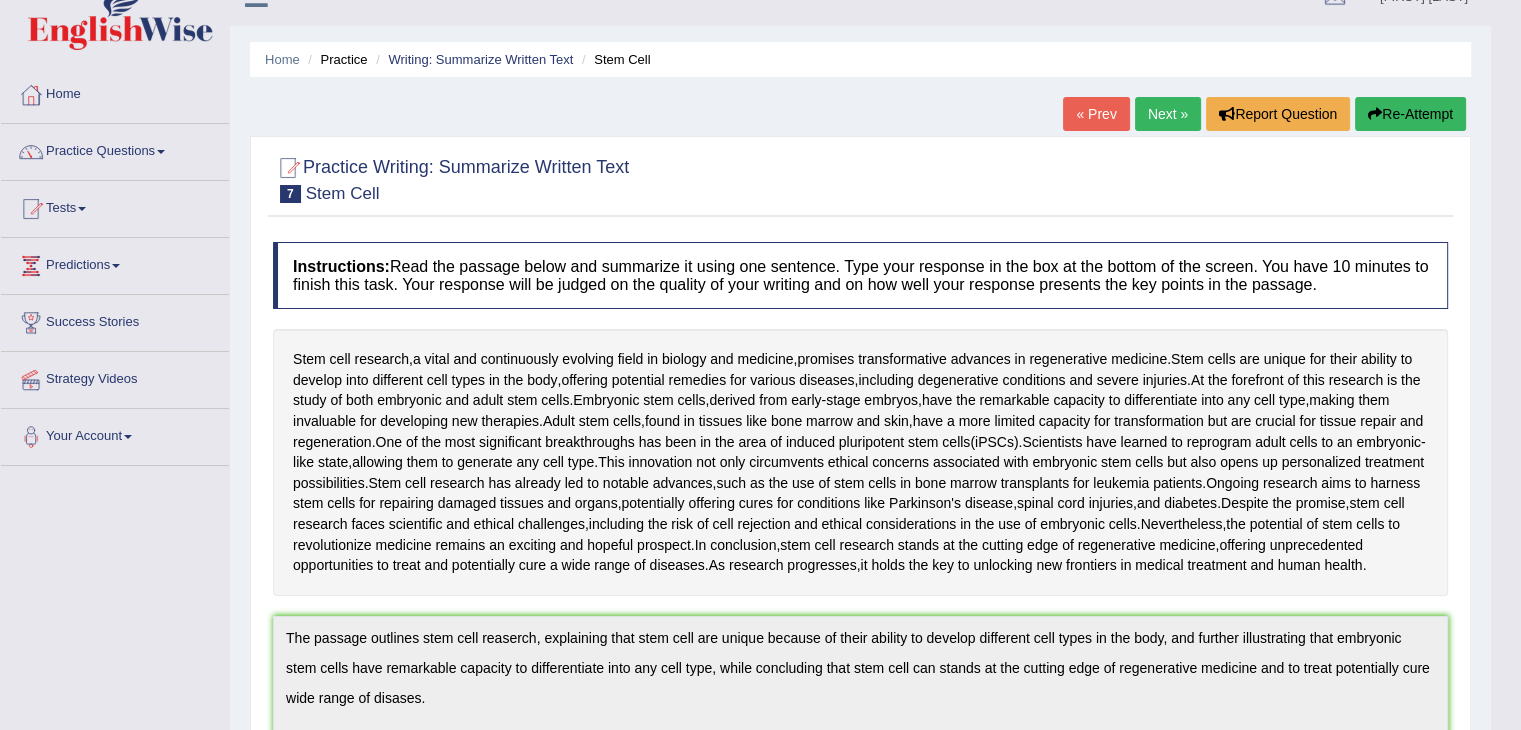 click on "Next »" at bounding box center [1168, 114] 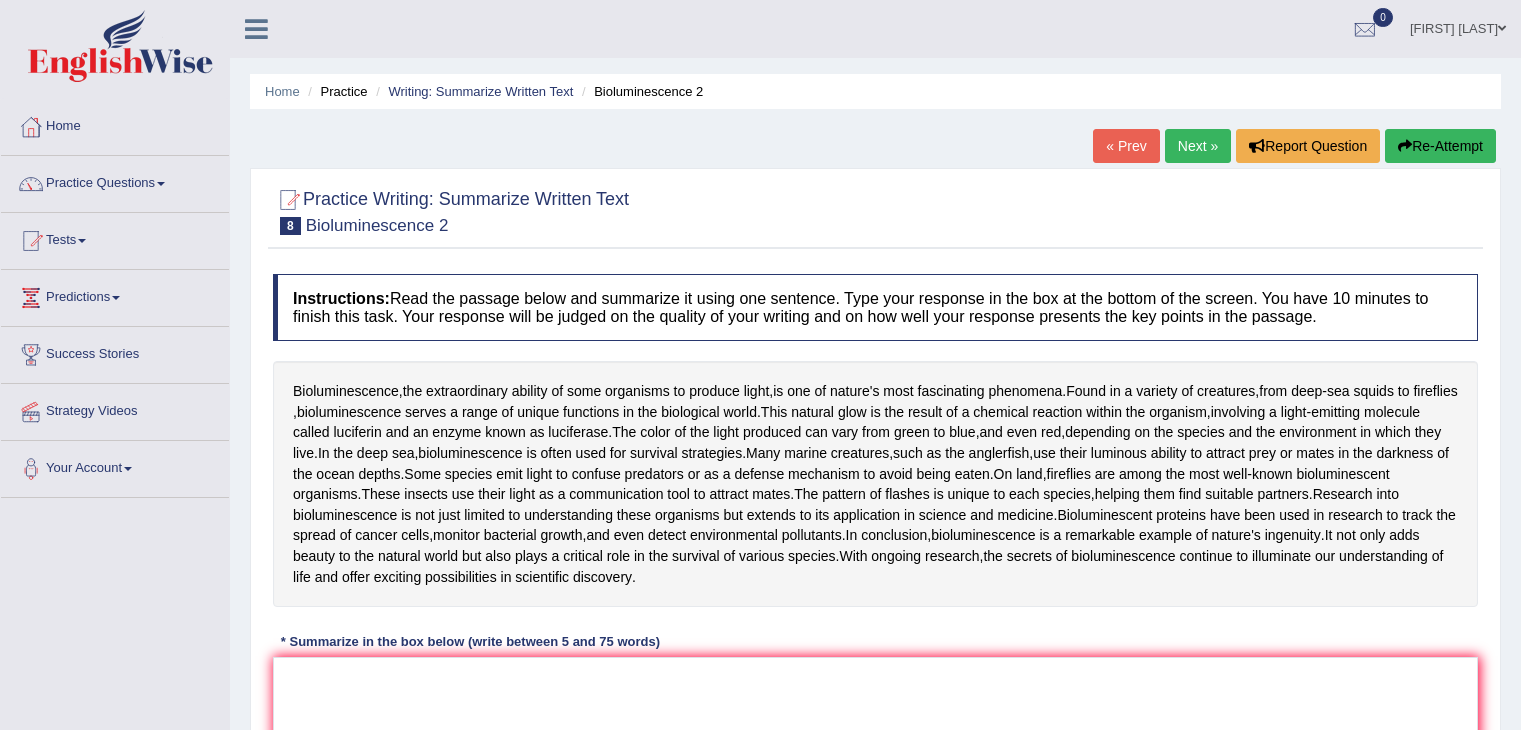 scroll, scrollTop: 100, scrollLeft: 0, axis: vertical 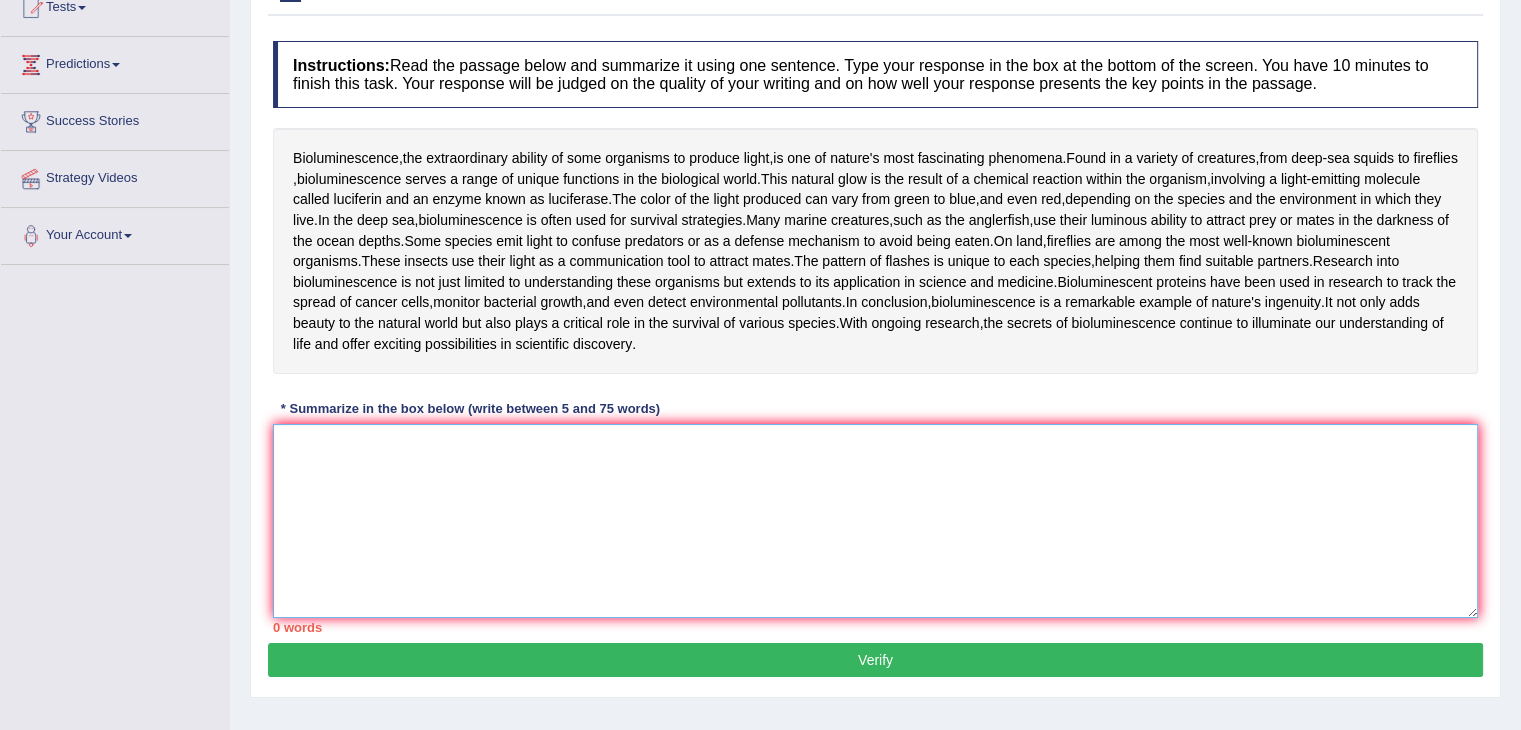 click at bounding box center [875, 521] 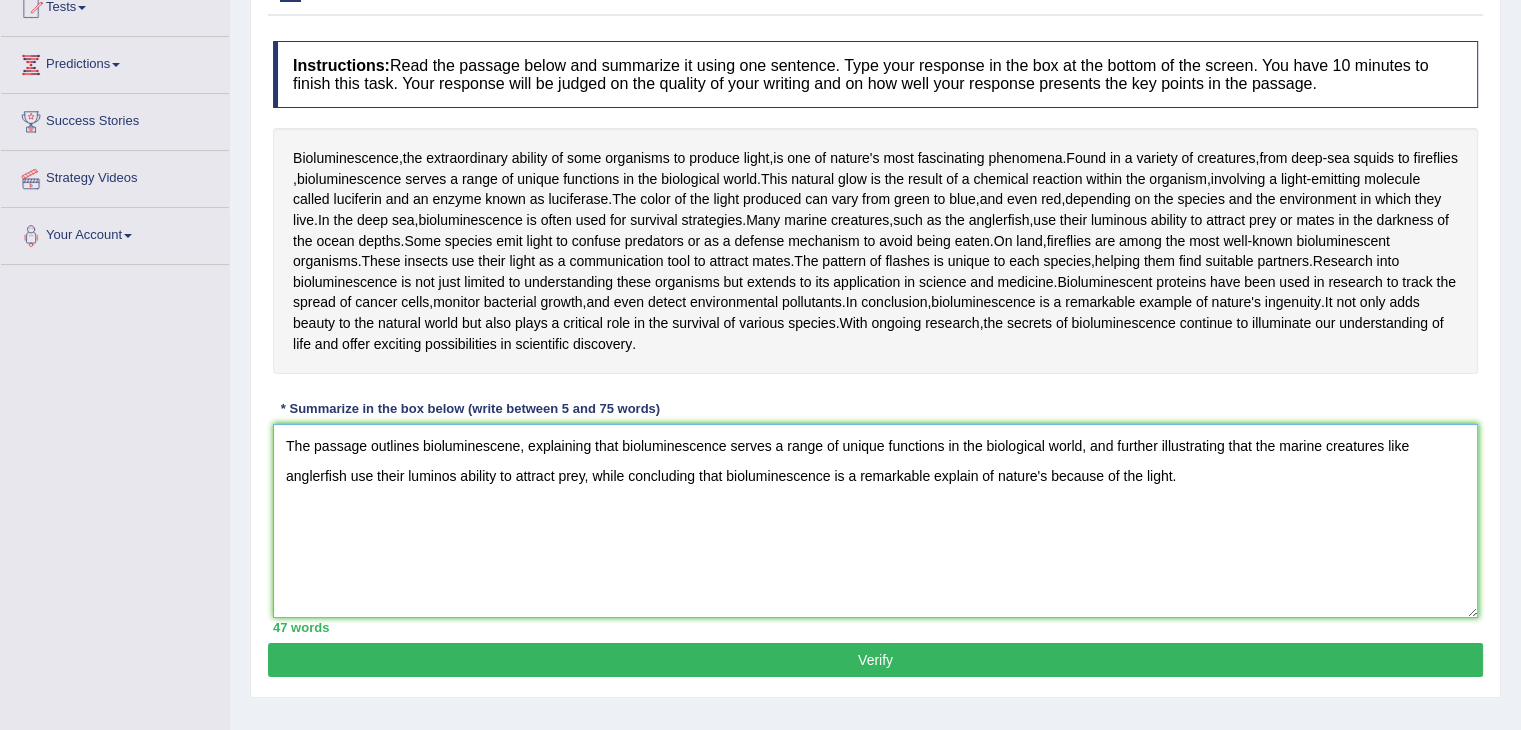 type on "The passage outlines bioluminescene, explaining that bioluminescence serves a range of unique functions in the biological world, and further illustrating that the marine creatures like anglerfish use their luminos ability to attract prey, while concluding that bioluminescence is a remarkable explain of nature's because of the light." 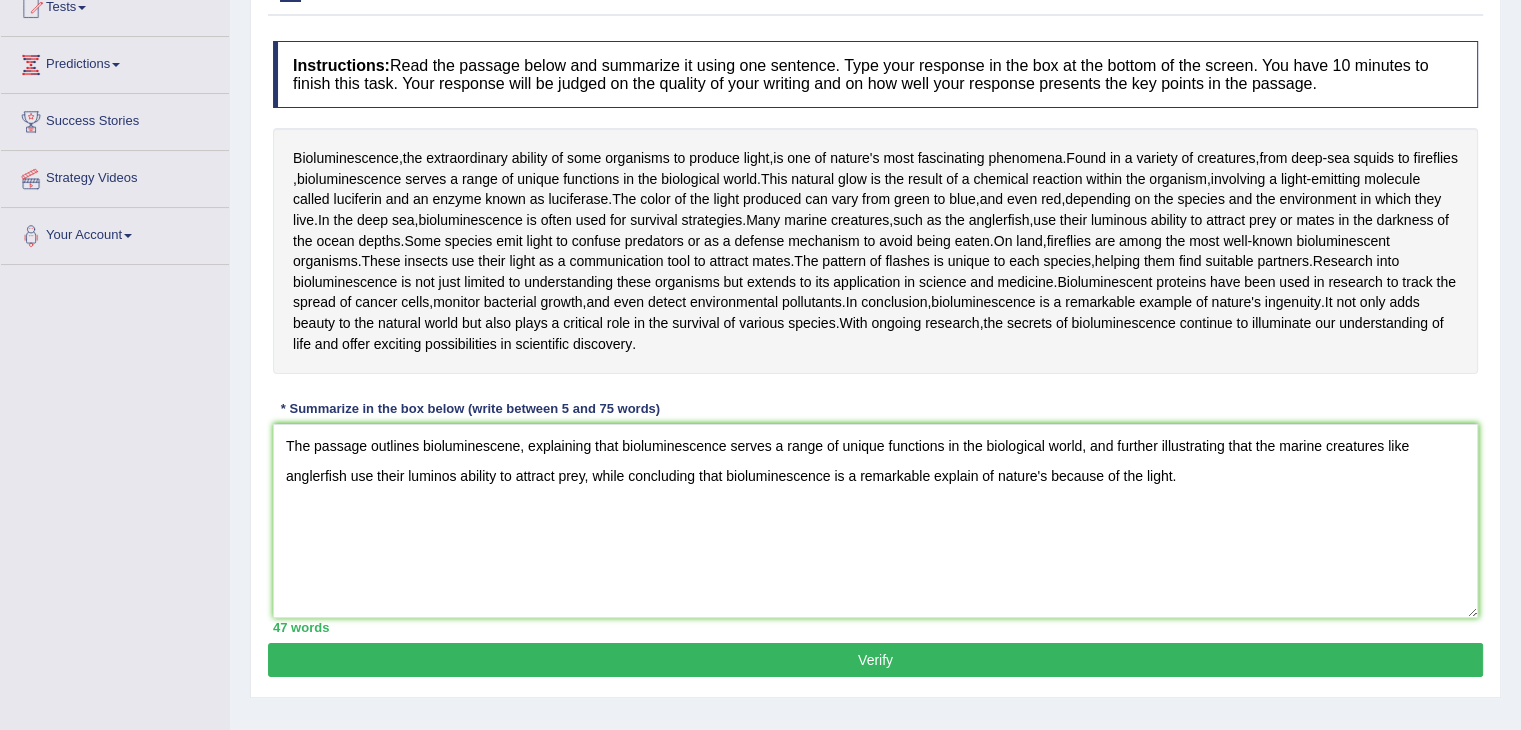 click on "Verify" at bounding box center [875, 660] 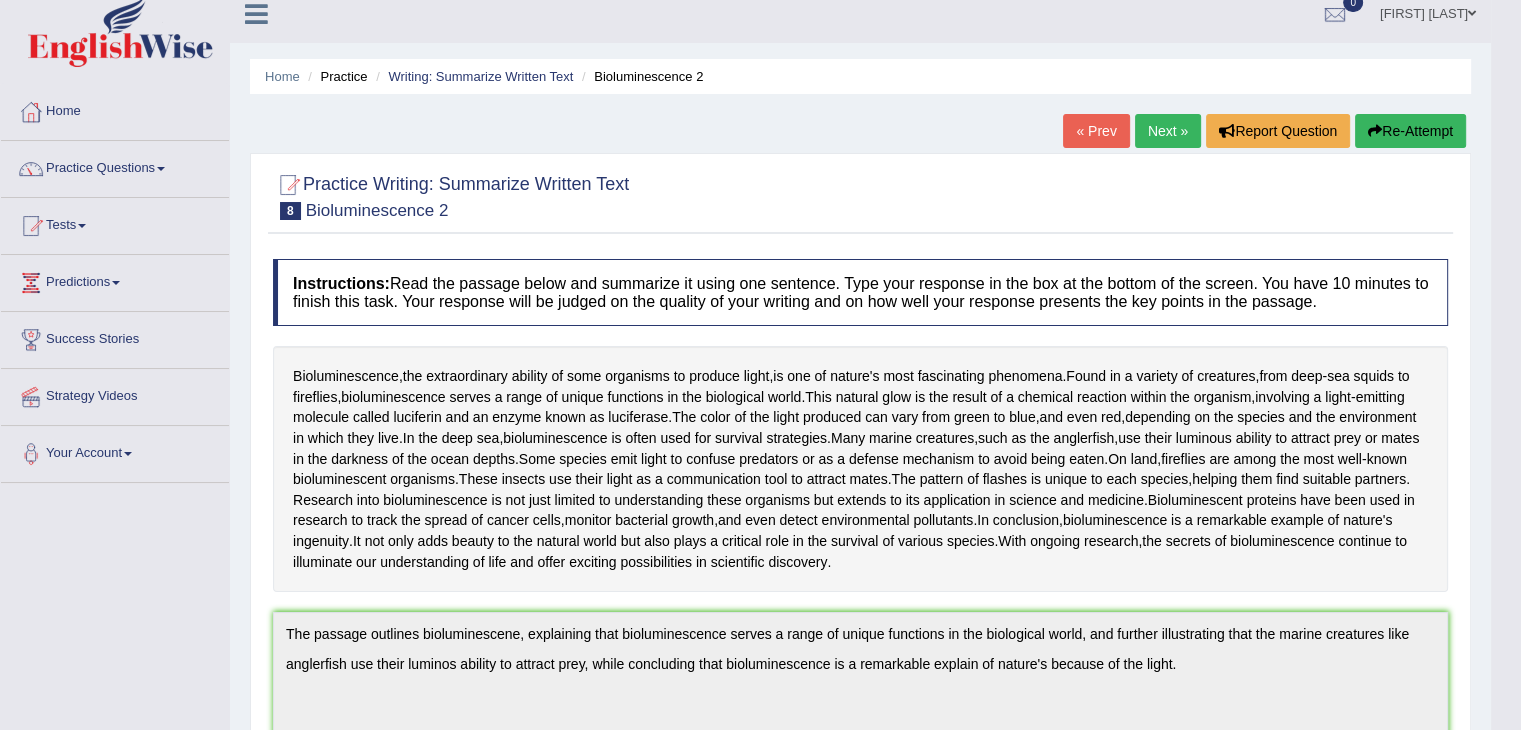 scroll, scrollTop: 0, scrollLeft: 0, axis: both 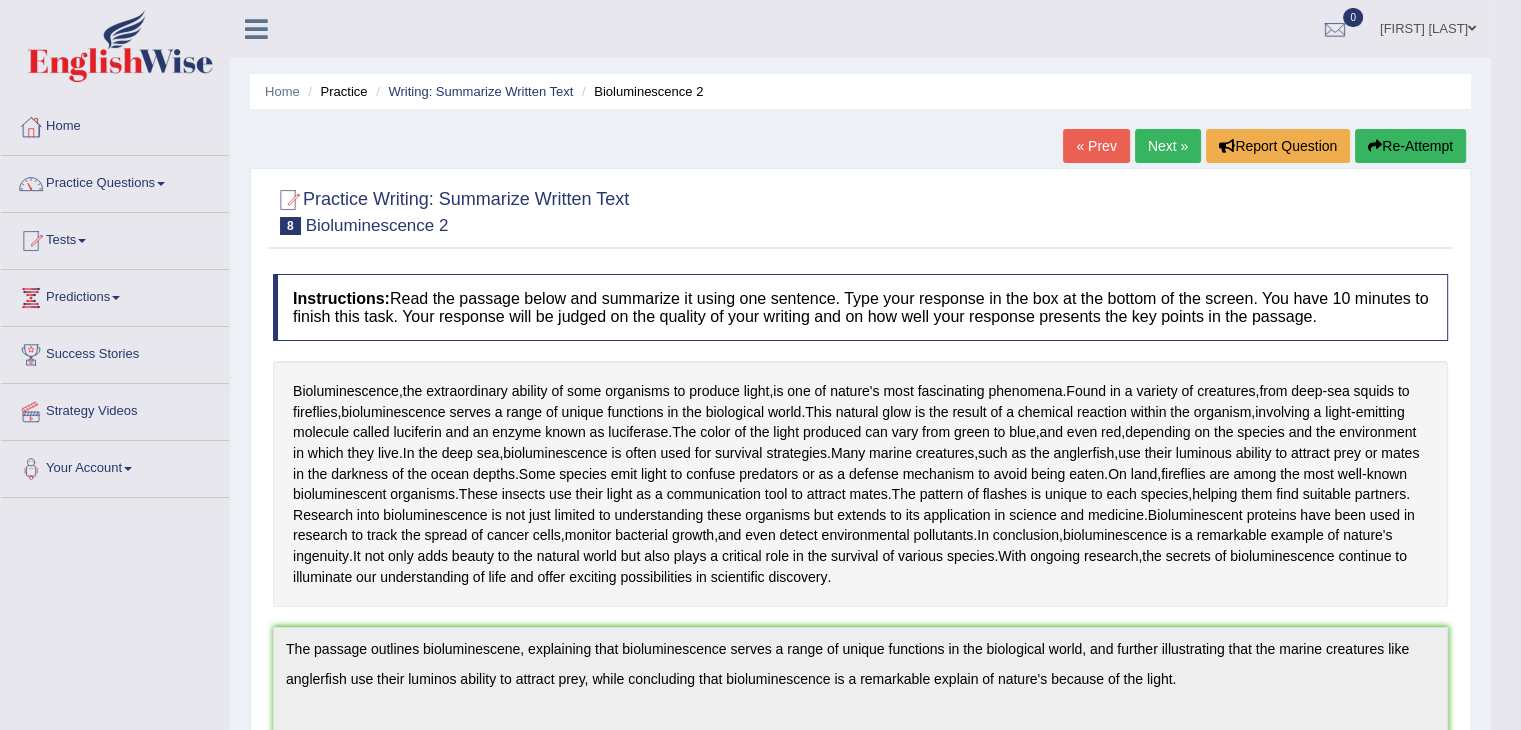 click on "Next »" at bounding box center (1168, 146) 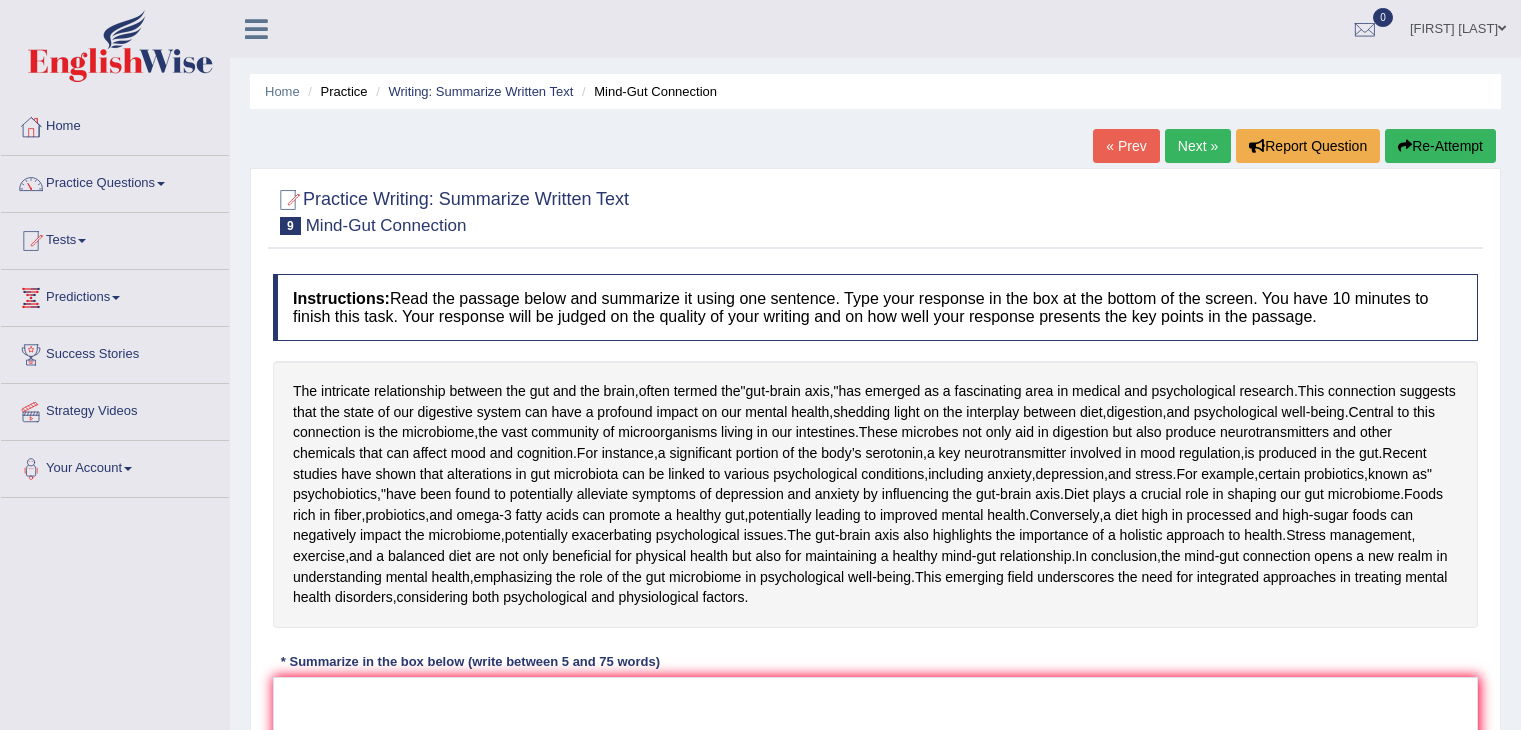 scroll, scrollTop: 0, scrollLeft: 0, axis: both 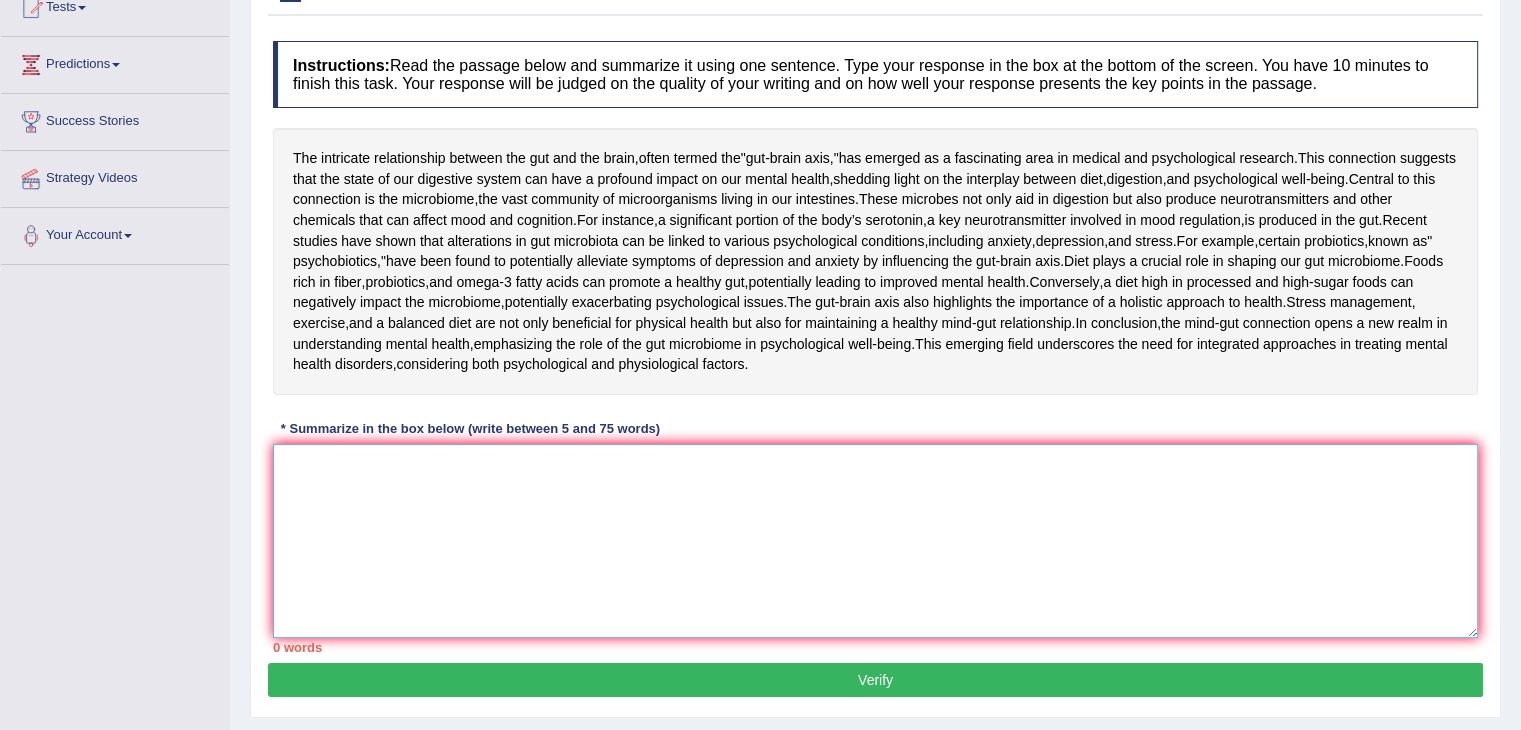 click at bounding box center [875, 541] 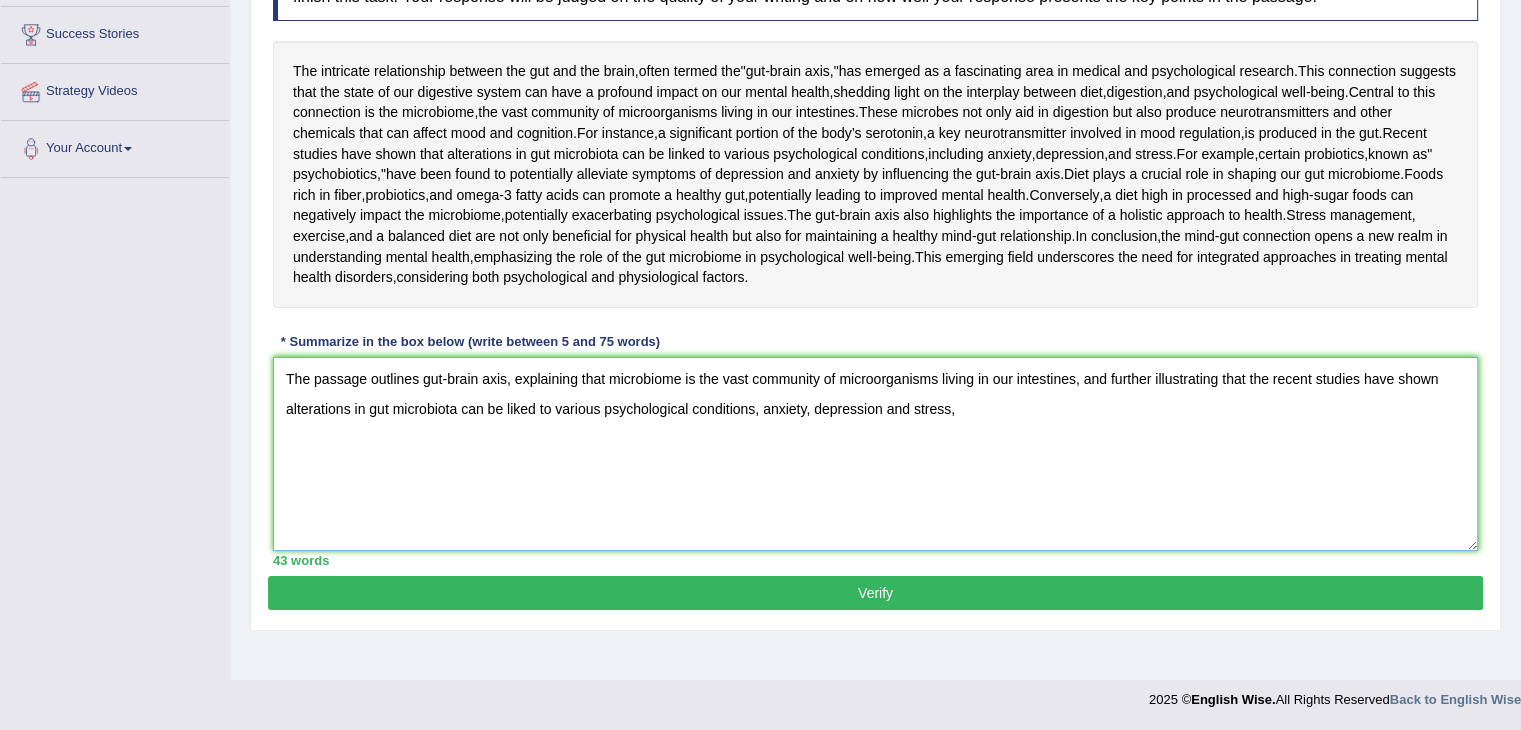 scroll, scrollTop: 408, scrollLeft: 0, axis: vertical 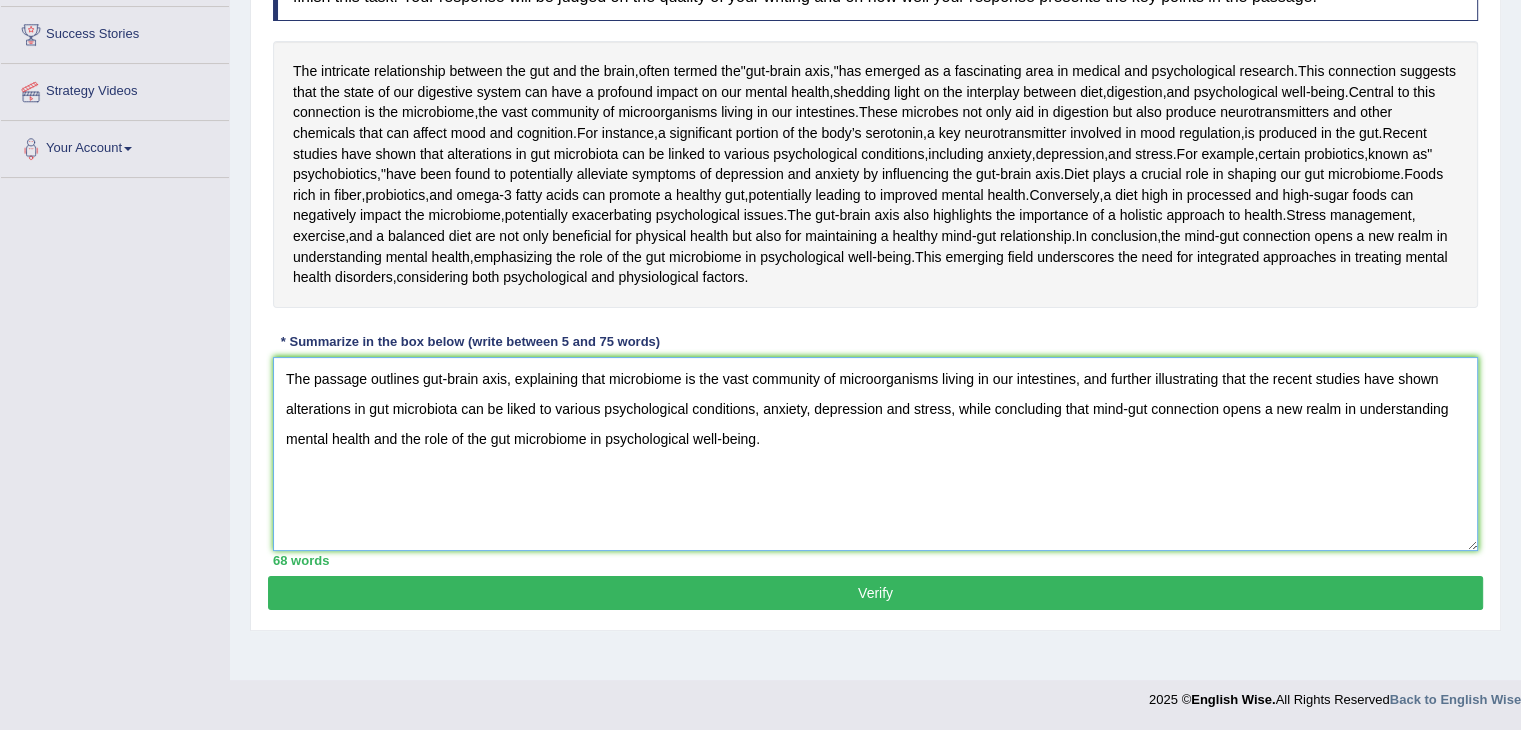 type on "The passage outlines gut-brain axis, explaining that microbiome is the vast community of microorganisms living in our intestines, and further illustrating that the recent studies have shown alterations in gut microbiota can be liked to various psychological conditions, anxiety, depression and stress, while concluding that mind-gut connection opens a new realm in understanding mental health and the role of the gut microbiome in psychological well-being." 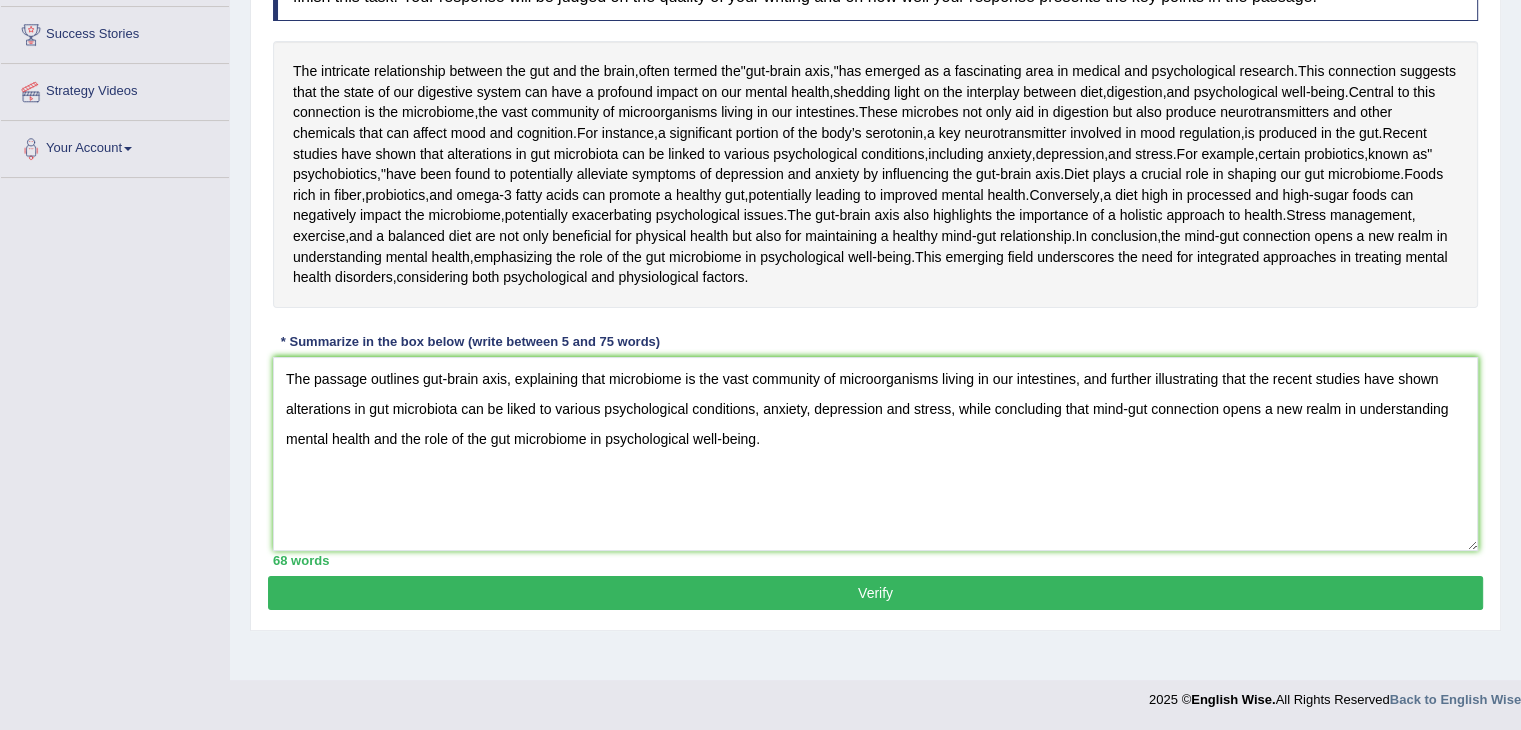 click on "Verify" at bounding box center (875, 593) 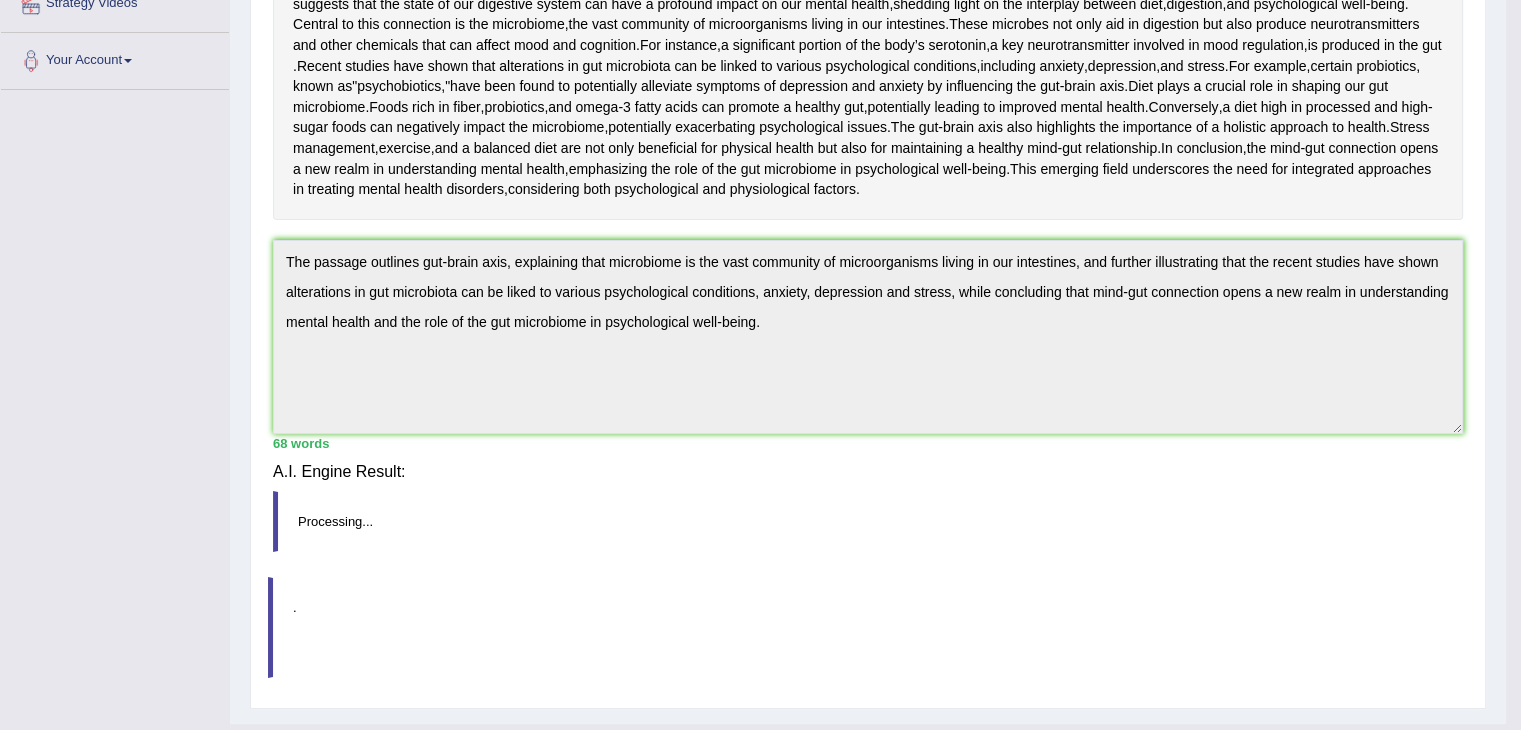 scroll, scrollTop: 396, scrollLeft: 0, axis: vertical 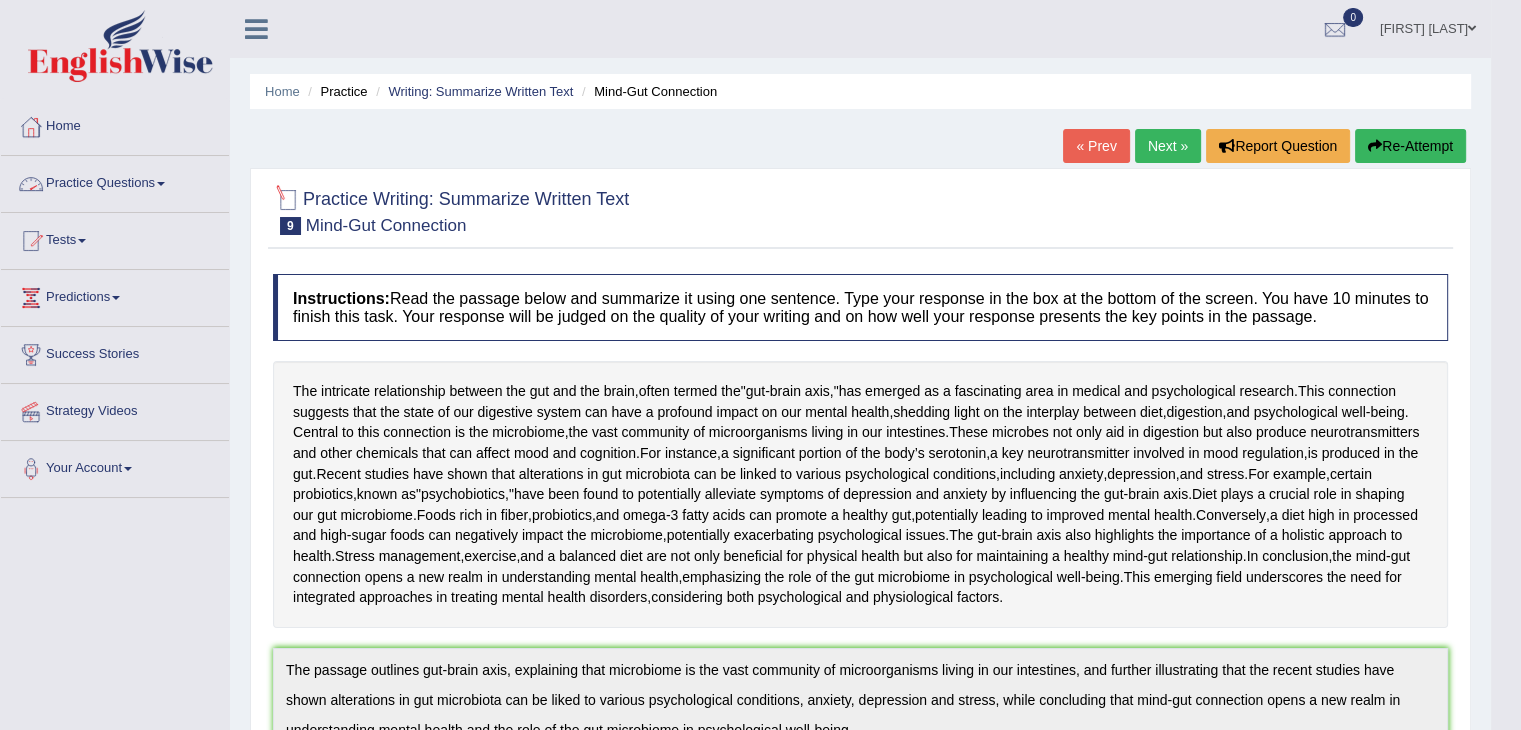 click on "Practice Questions" at bounding box center [115, 181] 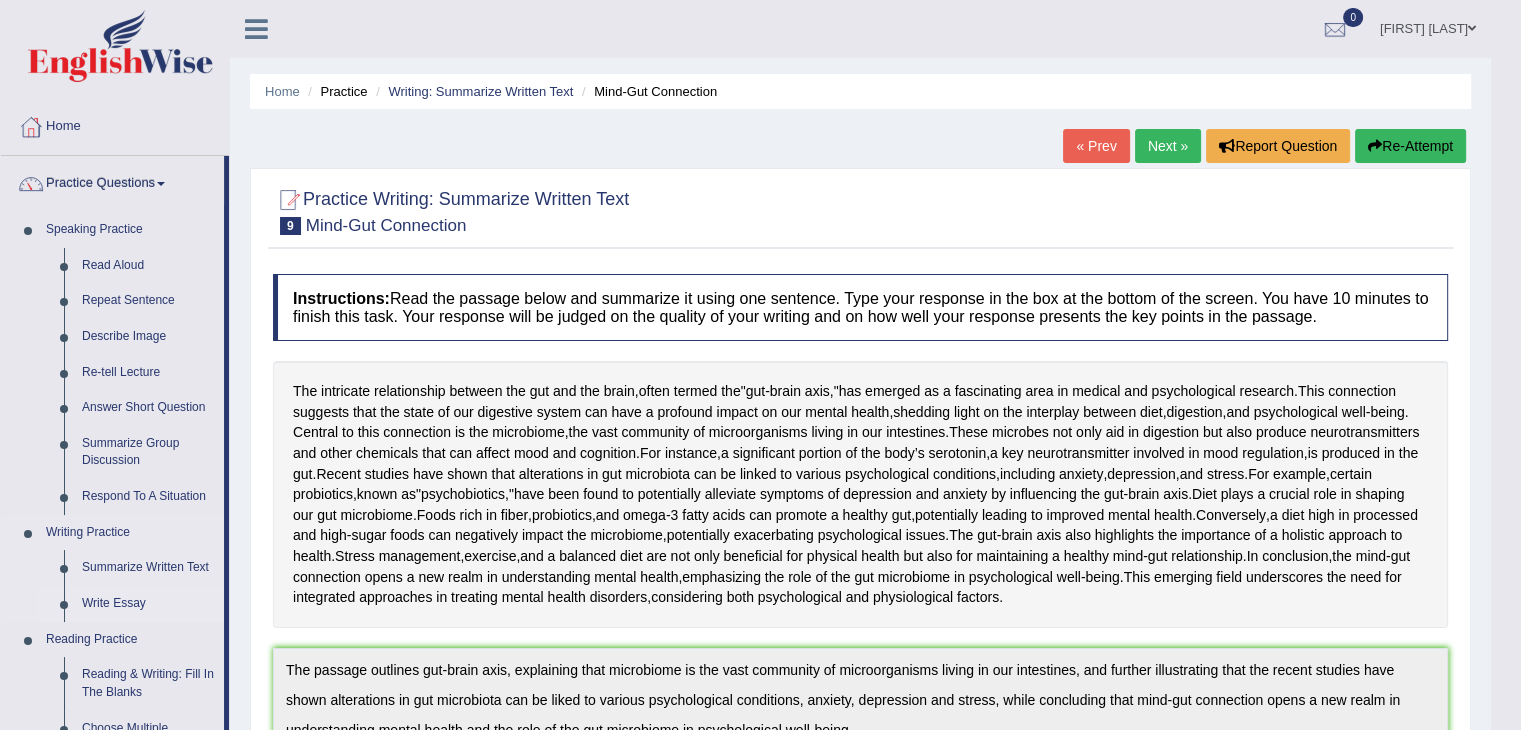 click on "Write Essay" at bounding box center (148, 604) 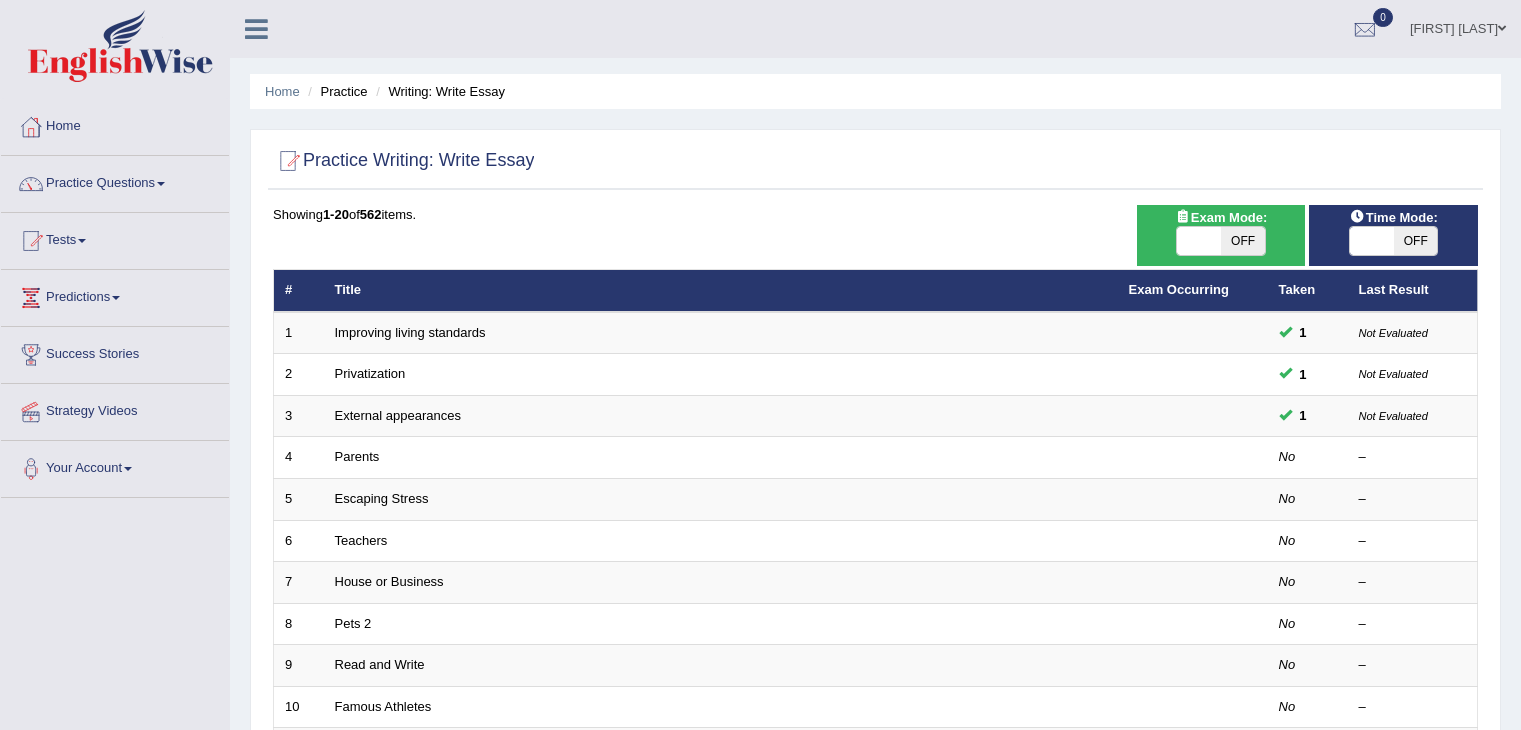 scroll, scrollTop: 81, scrollLeft: 0, axis: vertical 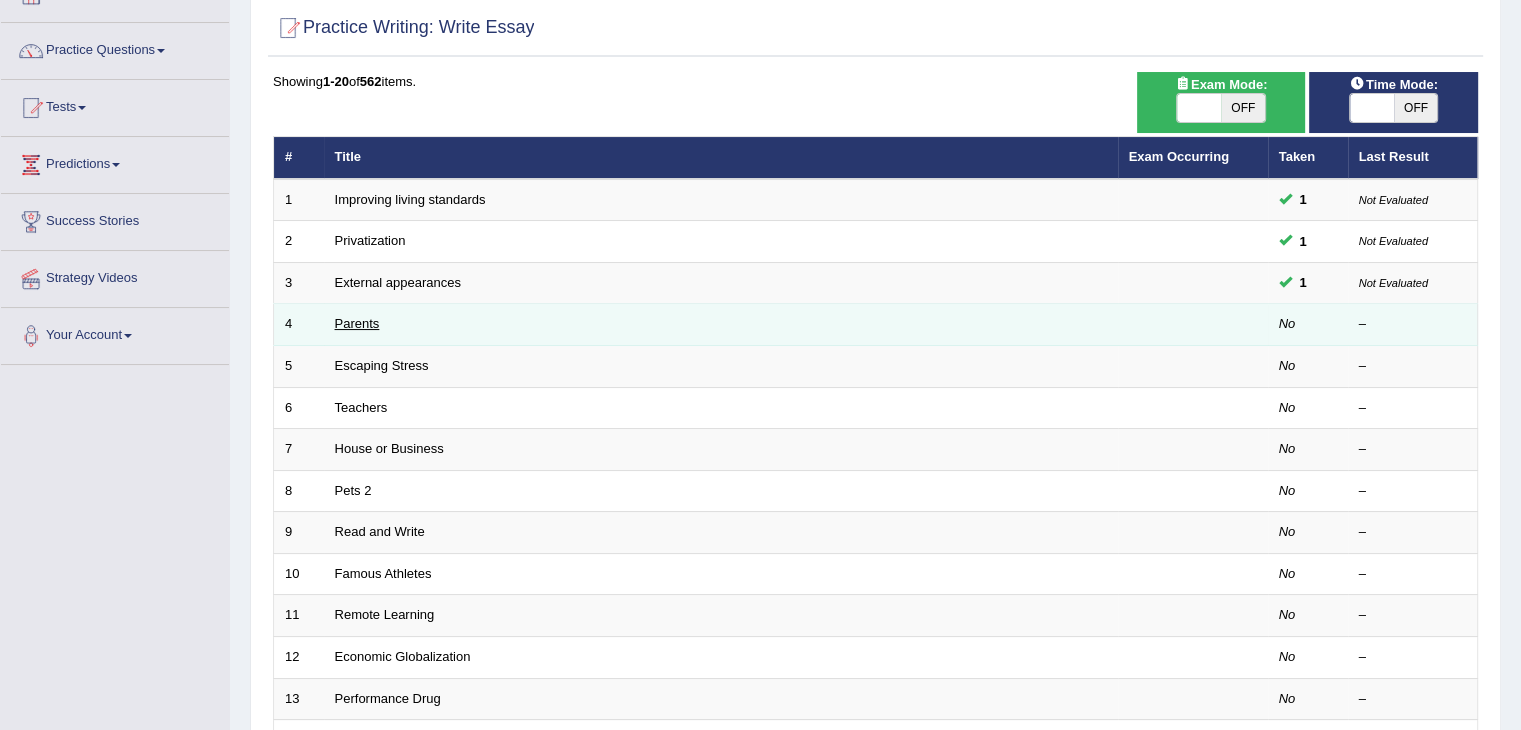 click on "Parents" at bounding box center [357, 323] 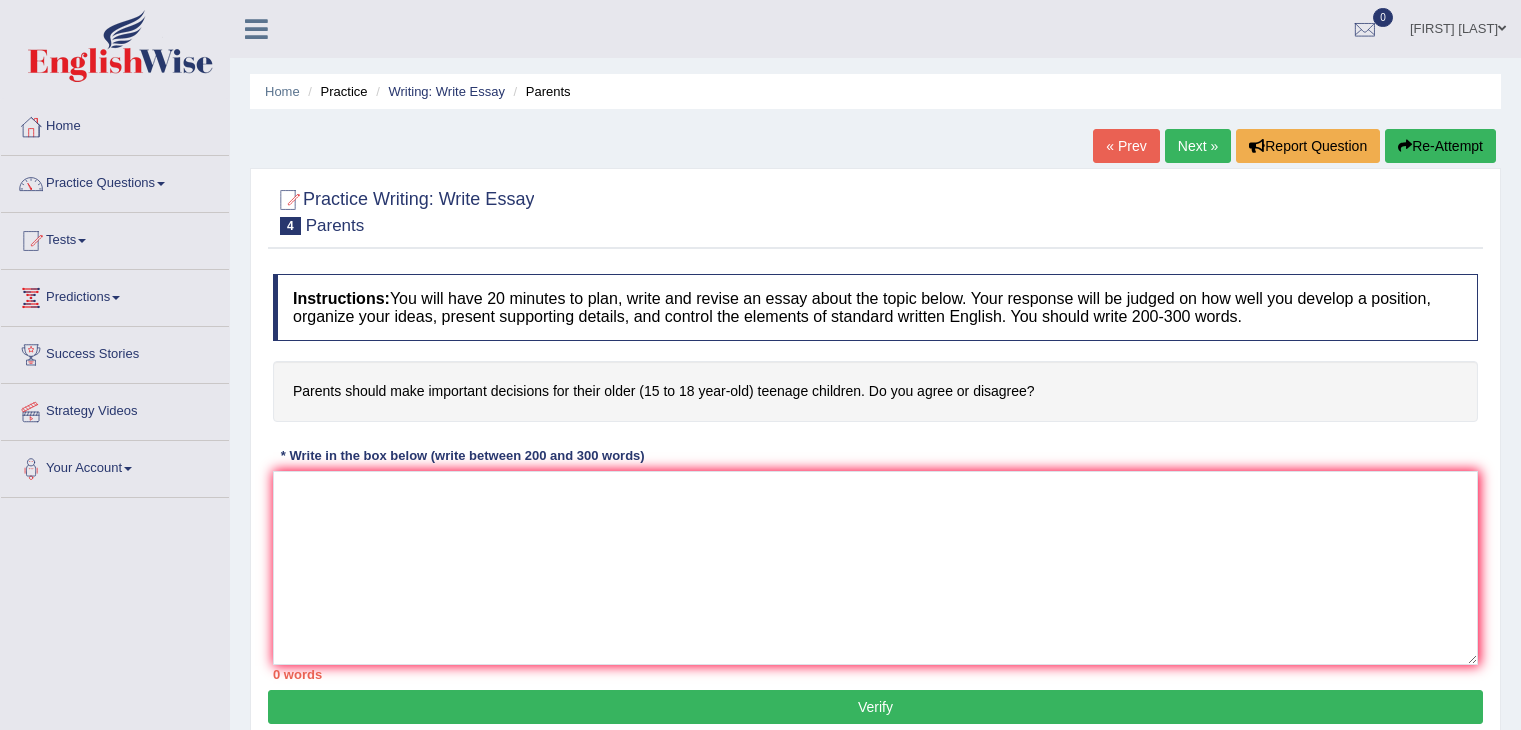 scroll, scrollTop: 0, scrollLeft: 0, axis: both 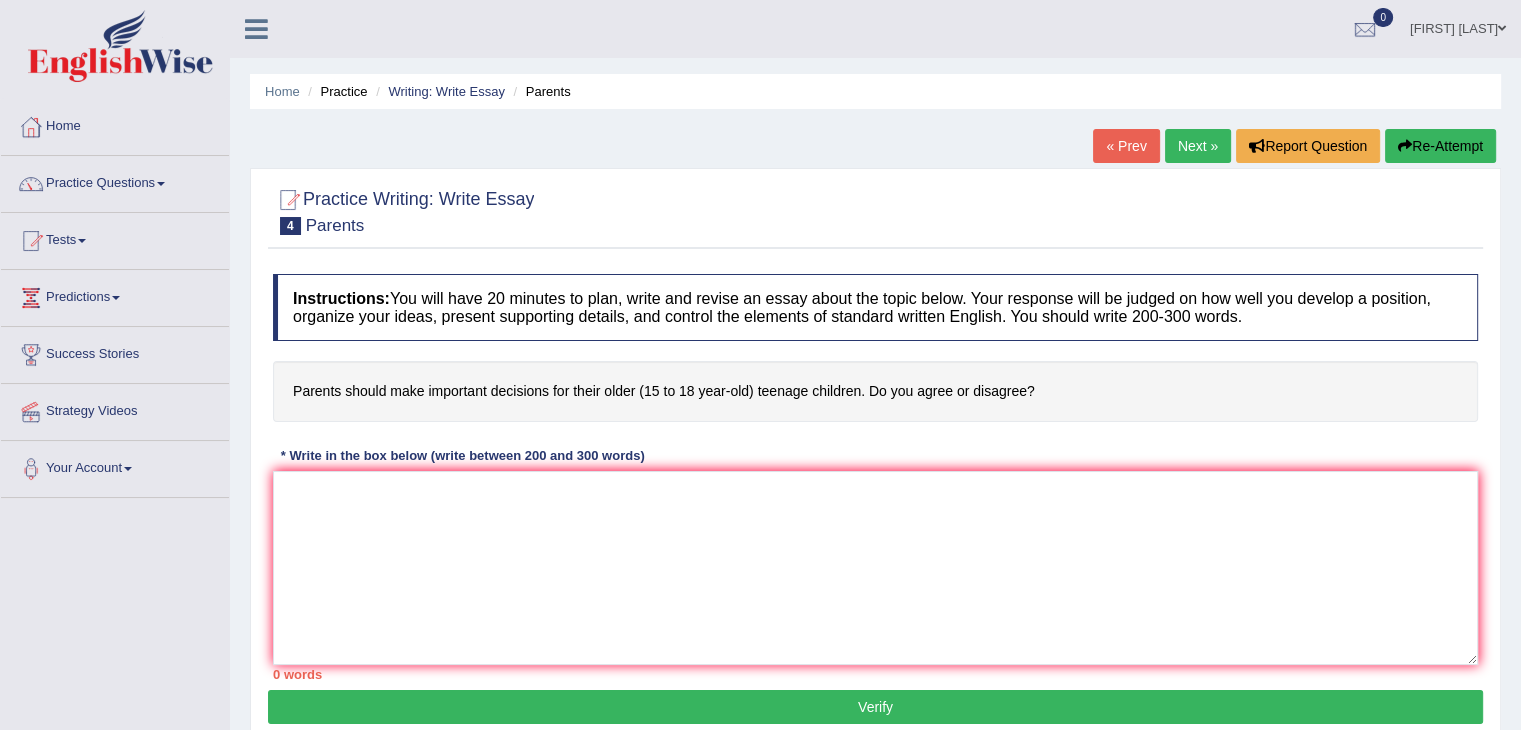 click on "Next »" at bounding box center [1198, 146] 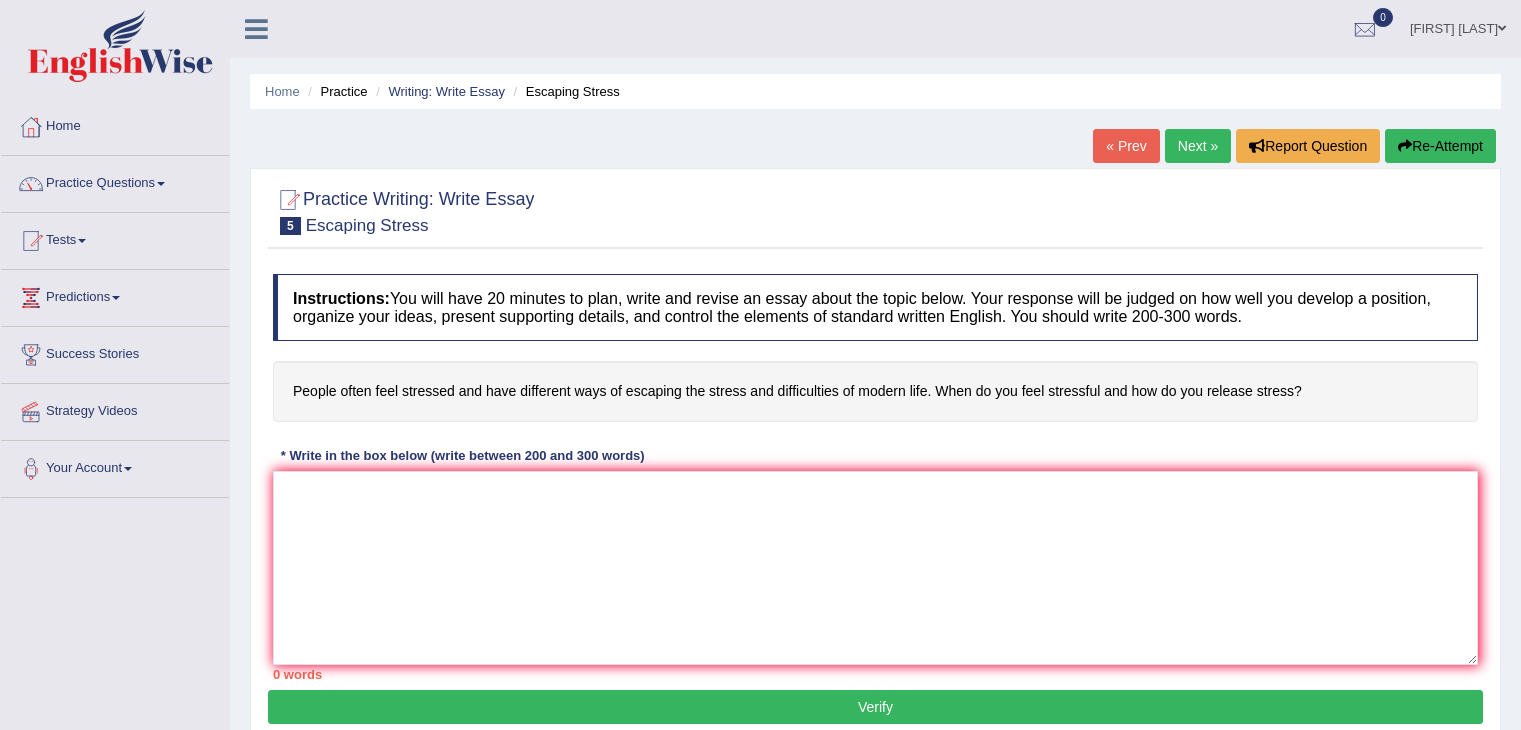 scroll, scrollTop: 0, scrollLeft: 0, axis: both 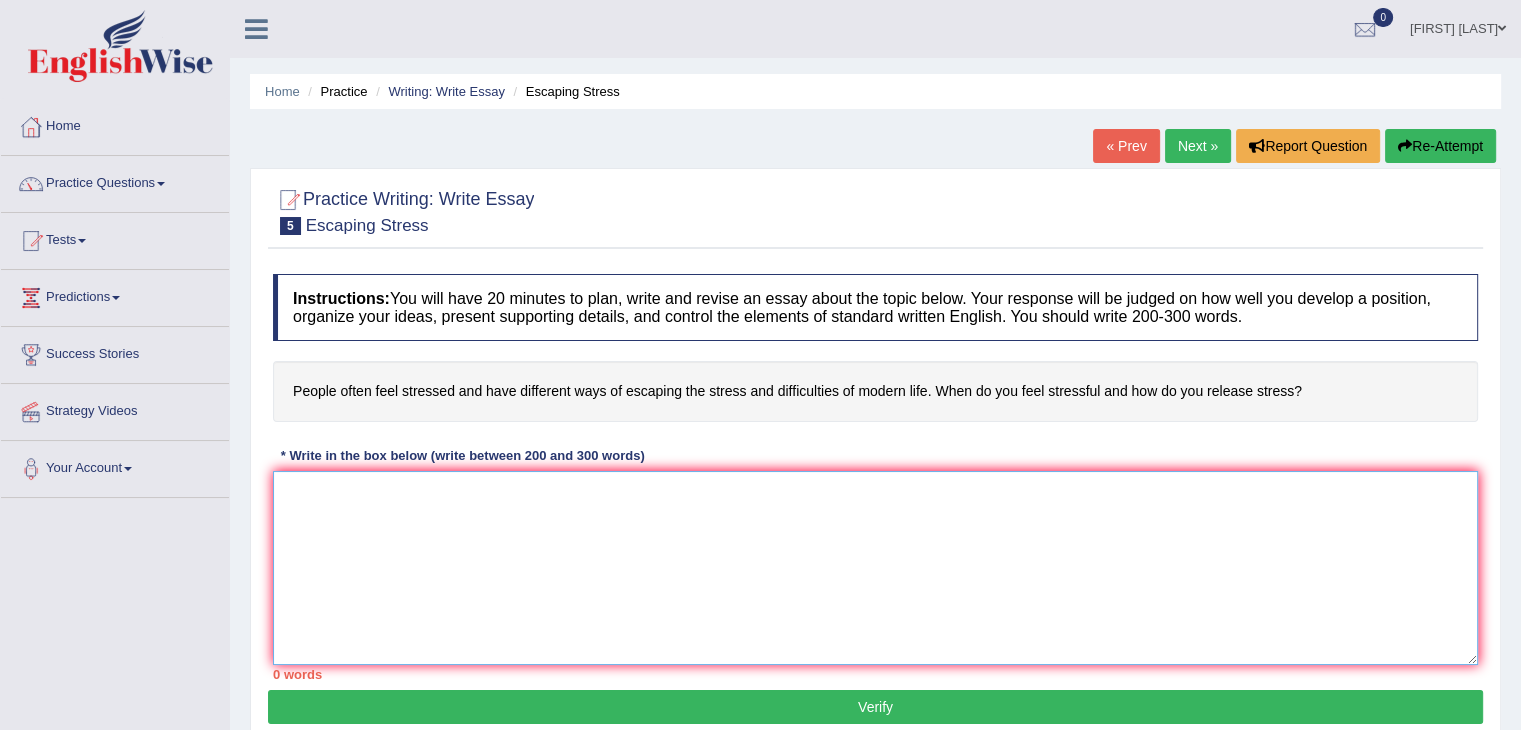 click at bounding box center [875, 568] 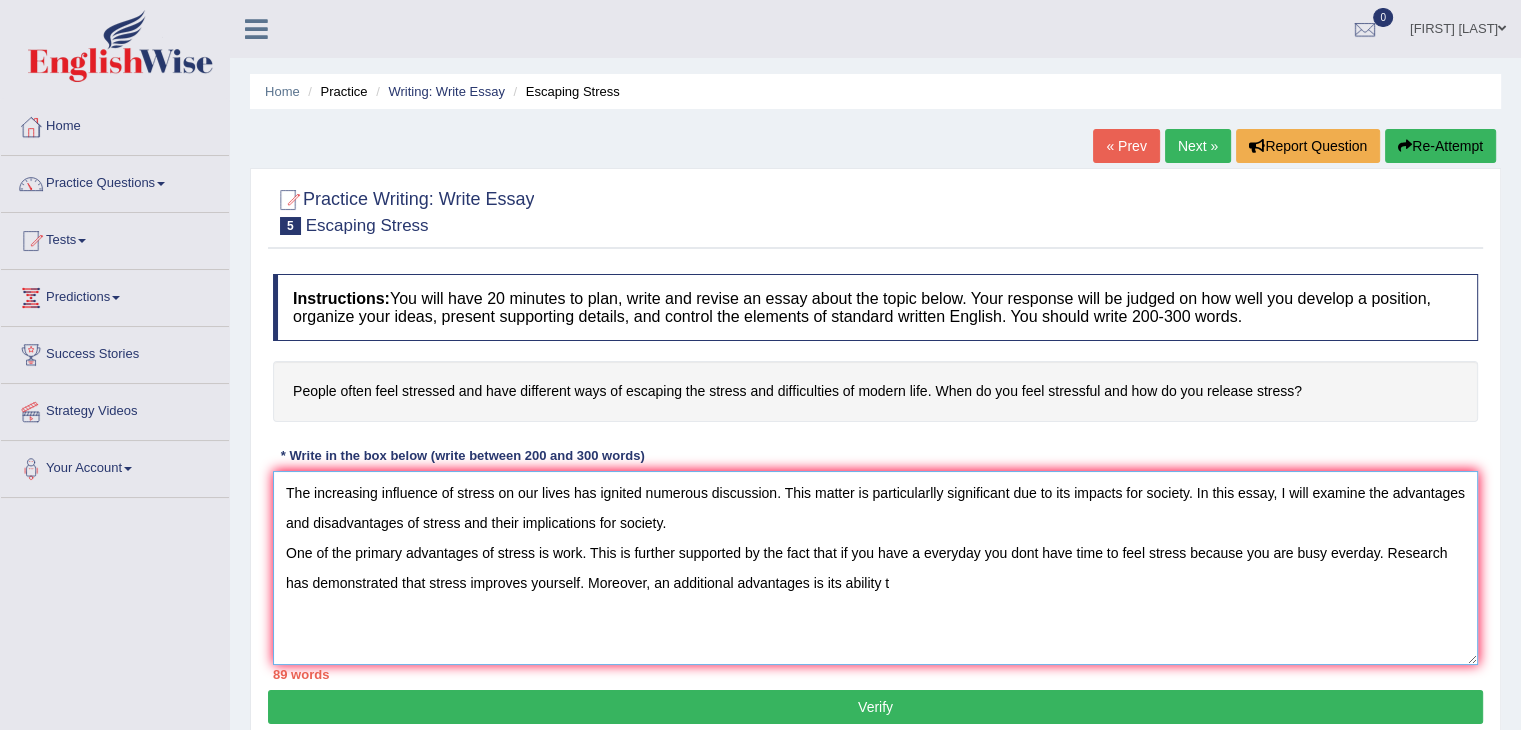 click on "The increasing influence of stress on our lives has ignited numerous discussion. This matter is particularlly significant due to its impacts for society. In this essay, I will examine the advantages and disadvantages of stress and their implications for society.
One of the primary advantages of stress is work. This is further supported by the fact that if you have a everyday you dont have time to feel stress because you are busy everday. Research has demonstrated that stress improves yourself. Moreover, an additional advantages is its ability t" at bounding box center [875, 568] 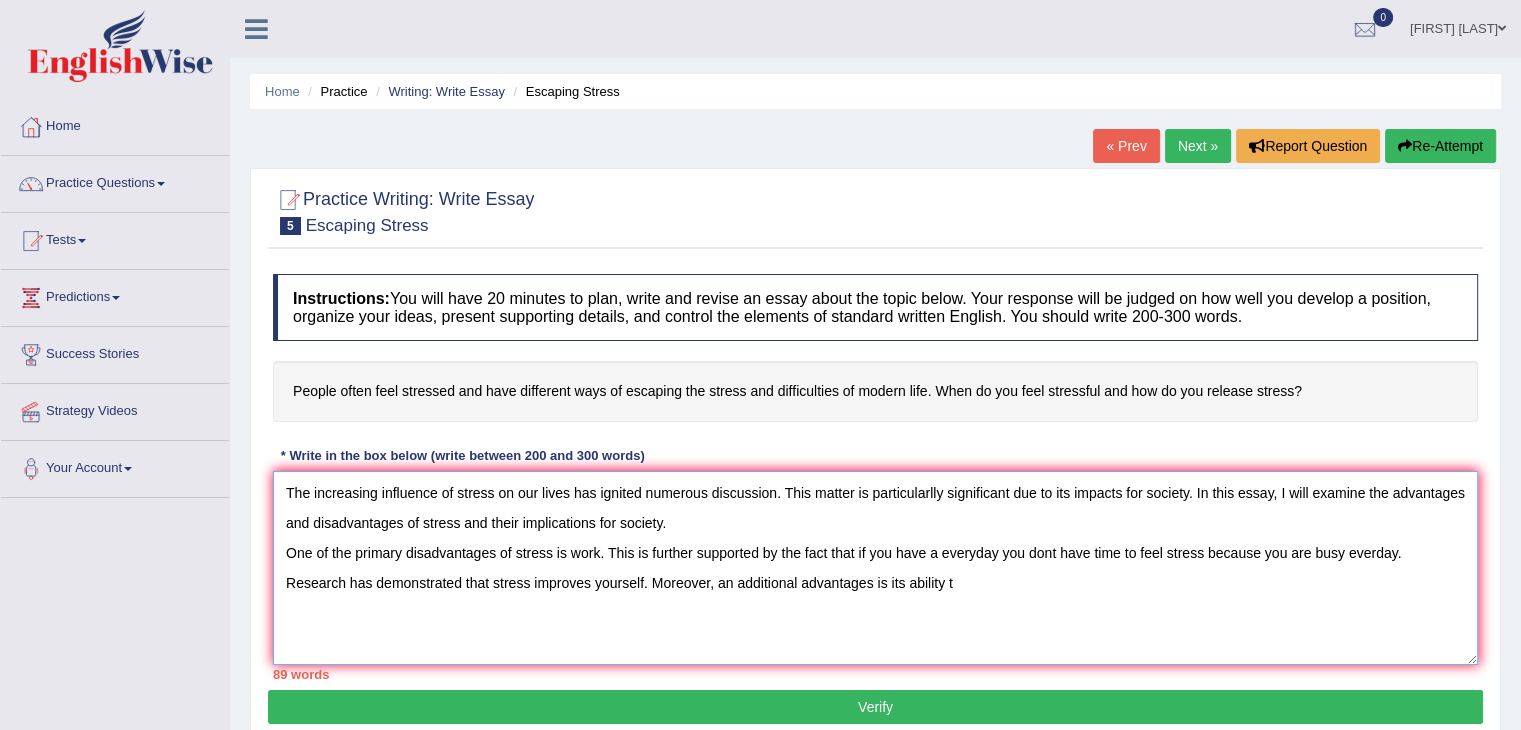 click on "The increasing influence of stress on our lives has ignited numerous discussion. This matter is particularlly significant due to its impacts for society. In this essay, I will examine the advantages and disadvantages of stress and their implications for society.
One of the primary disadvantages of stress is work. This is further supported by the fact that if you have a everyday you dont have time to feel stress because you are busy everday. Research has demonstrated that stress improves yourself. Moreover, an additional advantages is its ability t" at bounding box center [875, 568] 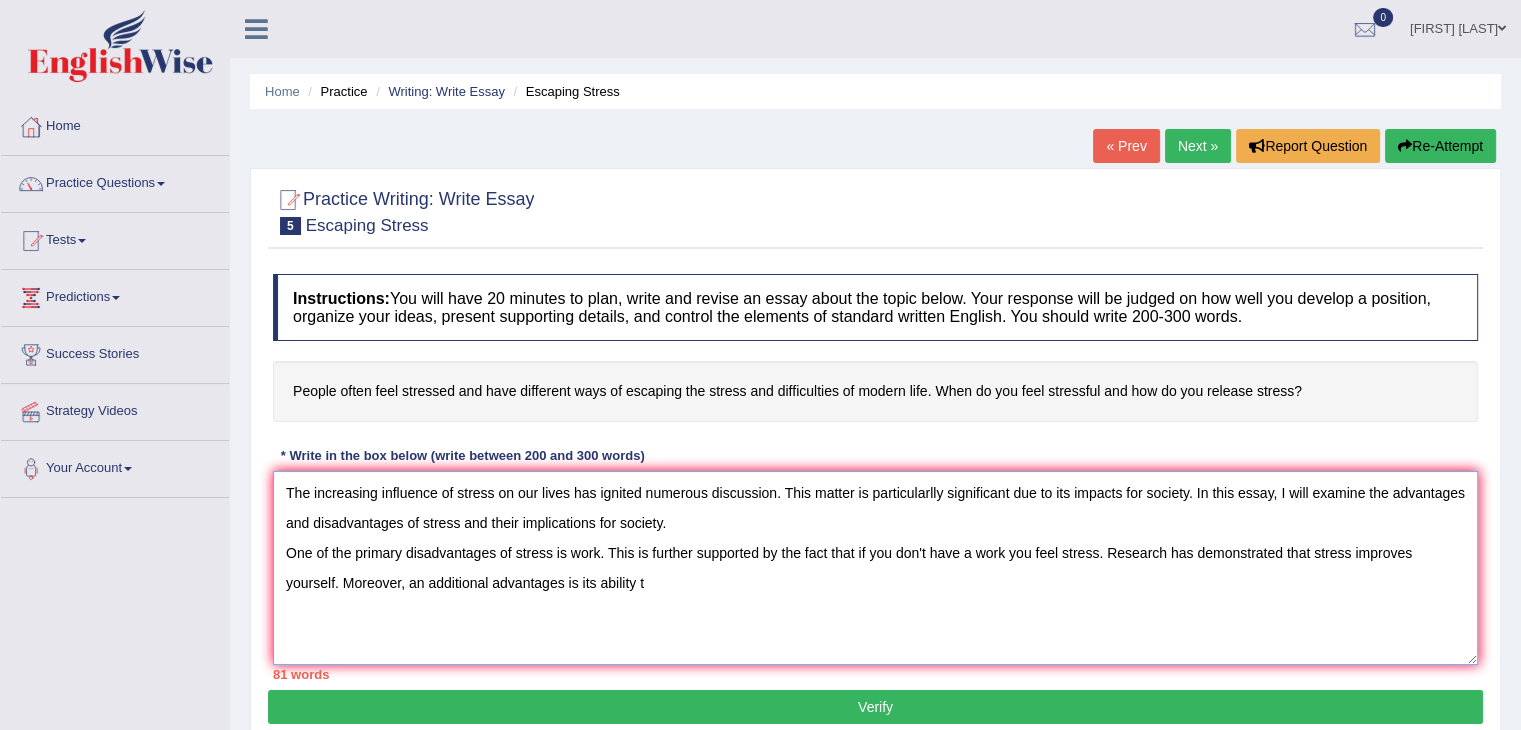 click on "The increasing influence of stress on our lives has ignited numerous discussion. This matter is particularlly significant due to its impacts for society. In this essay, I will examine the advantages and disadvantages of stress and their implications for society.
One of the primary disadvantages of stress is work. This is further supported by the fact that if you don't have a work you feel stress. Research has demonstrated that stress improves yourself. Moreover, an additional advantages is its ability t" at bounding box center [875, 568] 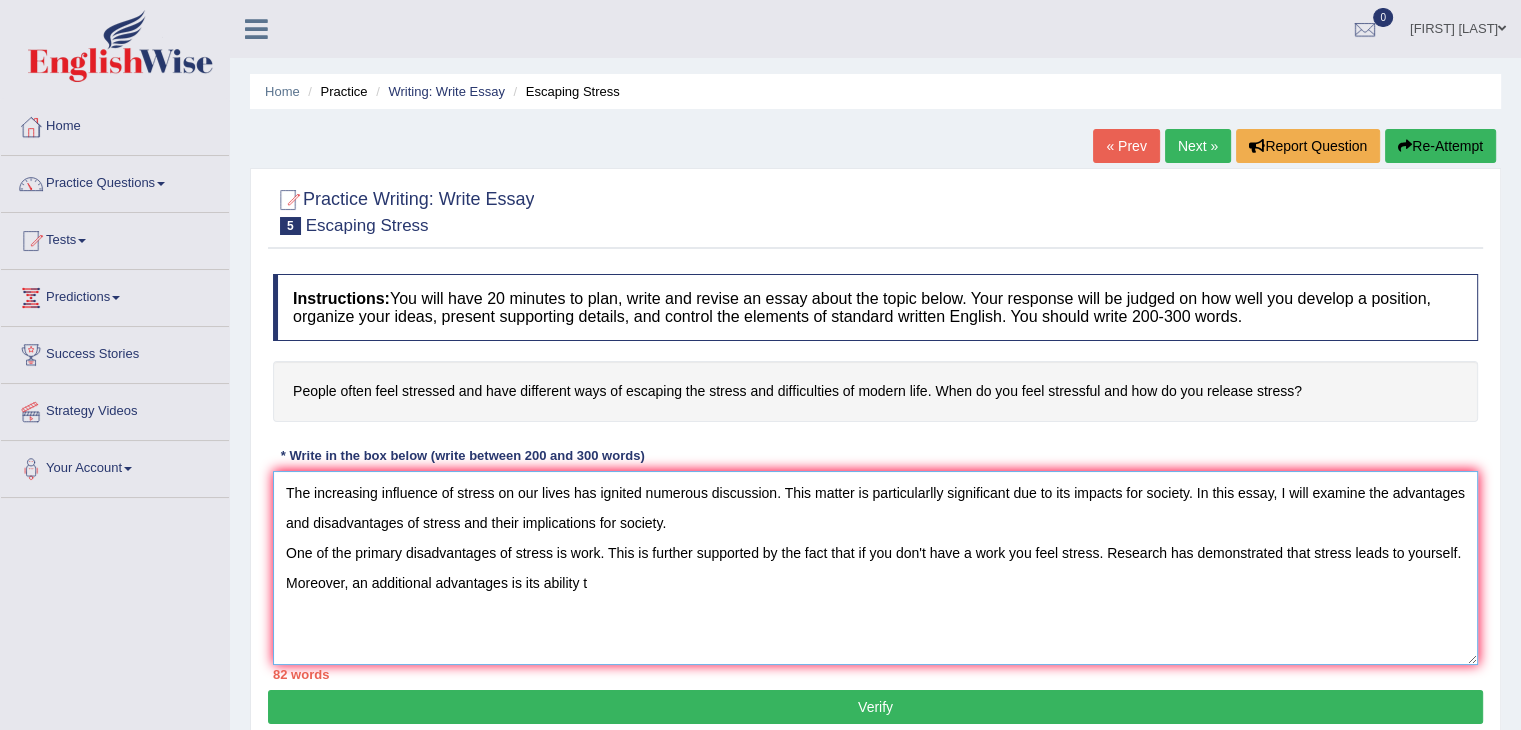 click on "The increasing influence of stress on our lives has ignited numerous discussion. This matter is particularlly significant due to its impacts for society. In this essay, I will examine the advantages and disadvantages of stress and their implications for society.
One of the primary disadvantages of stress is work. This is further supported by the fact that if you don't have a work you feel stress. Research has demonstrated that stress leads to yourself. Moreover, an additional advantages is its ability t" at bounding box center [875, 568] 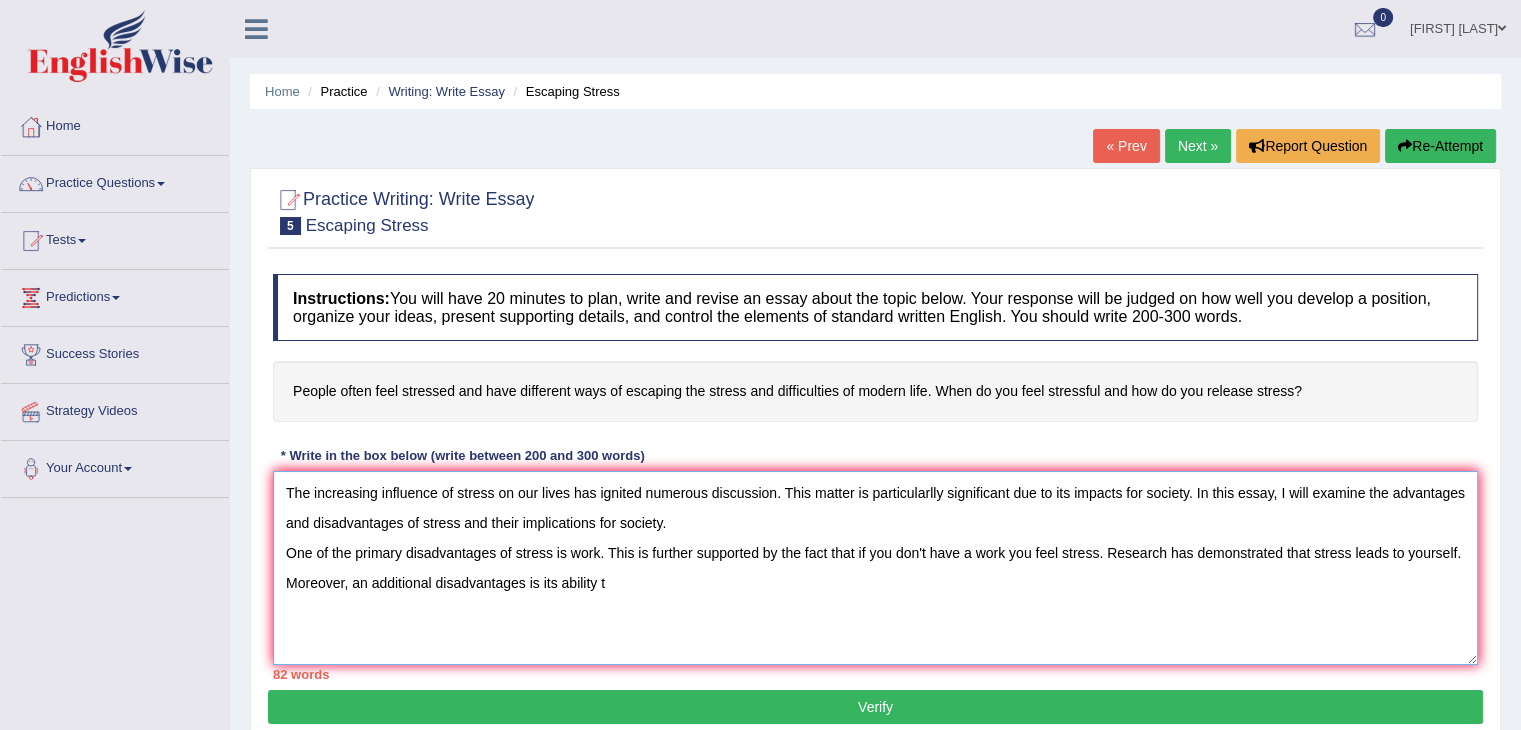 click on "The increasing influence of stress on our lives has ignited numerous discussion. This matter is particularlly significant due to its impacts for society. In this essay, I will examine the advantages and disadvantages of stress and their implications for society.
One of the primary disadvantages of stress is work. This is further supported by the fact that if you don't have a work you feel stress. Research has demonstrated that stress leads to yourself. Moreover, an additional disadvantages is its ability t" at bounding box center (875, 568) 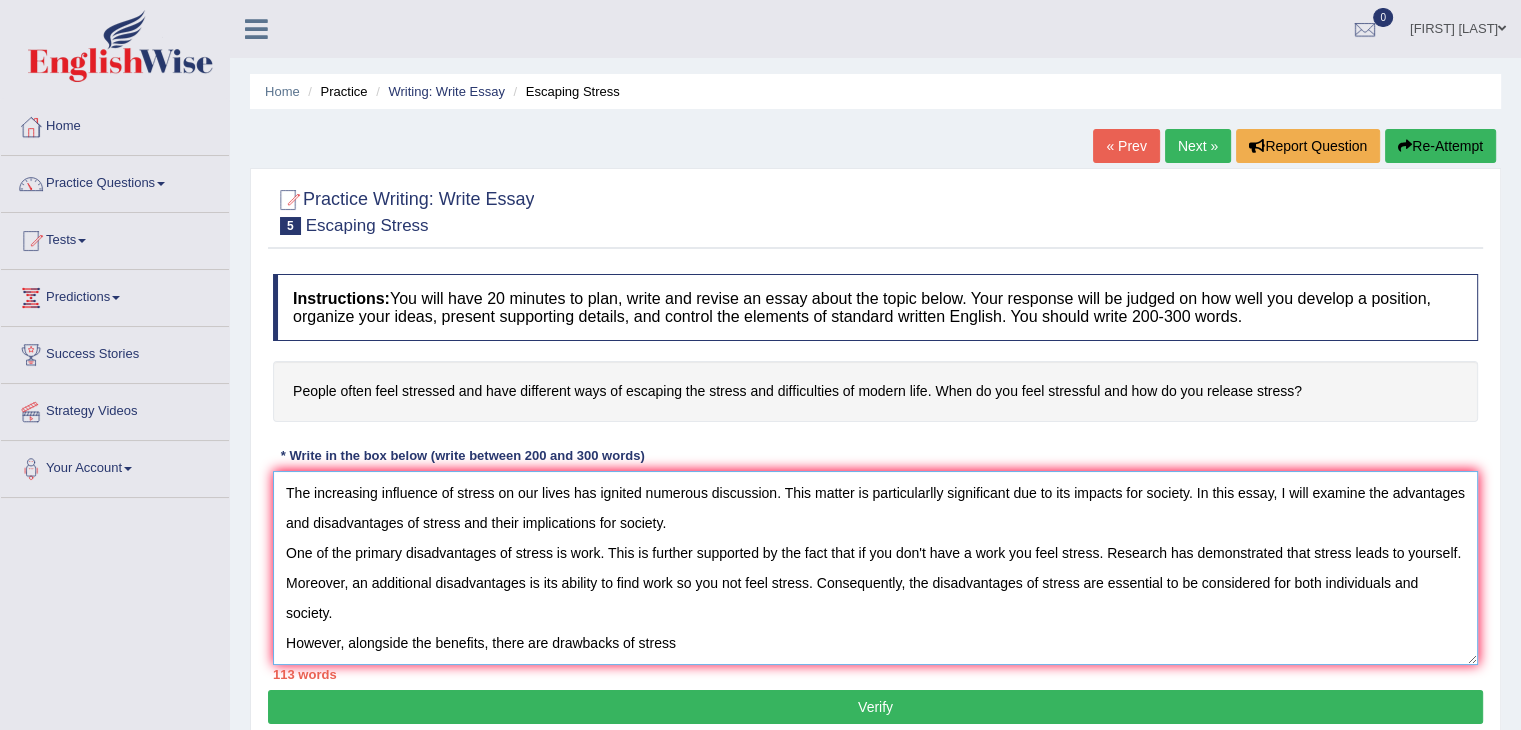 drag, startPoint x: 498, startPoint y: 549, endPoint x: 528, endPoint y: 542, distance: 30.805843 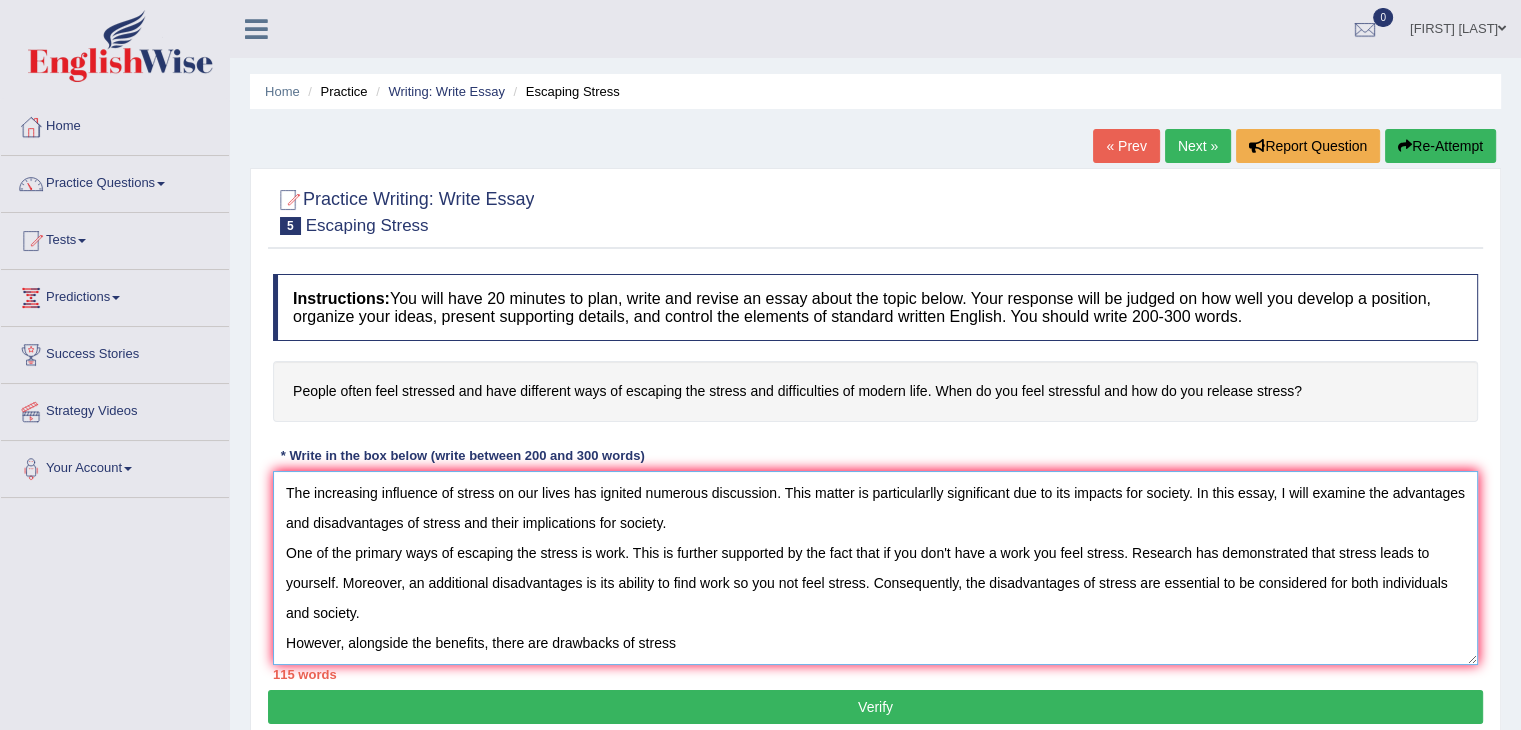click on "The increasing influence of stress on our lives has ignited numerous discussion. This matter is particularlly significant due to its impacts for society. In this essay, I will examine the advantages and disadvantages of stress and their implications for society.
One of the primary ways of escaping the stress is work. This is further supported by the fact that if you don't have a work you feel stress. Research has demonstrated that stress leads to yourself. Moreover, an additional disadvantages is its ability to find work so you not feel stress. Consequently, the disadvantages of stress are essential to be considered for both individuals and society.
However, alongside the benefits, there are drawbacks of stress" at bounding box center (875, 568) 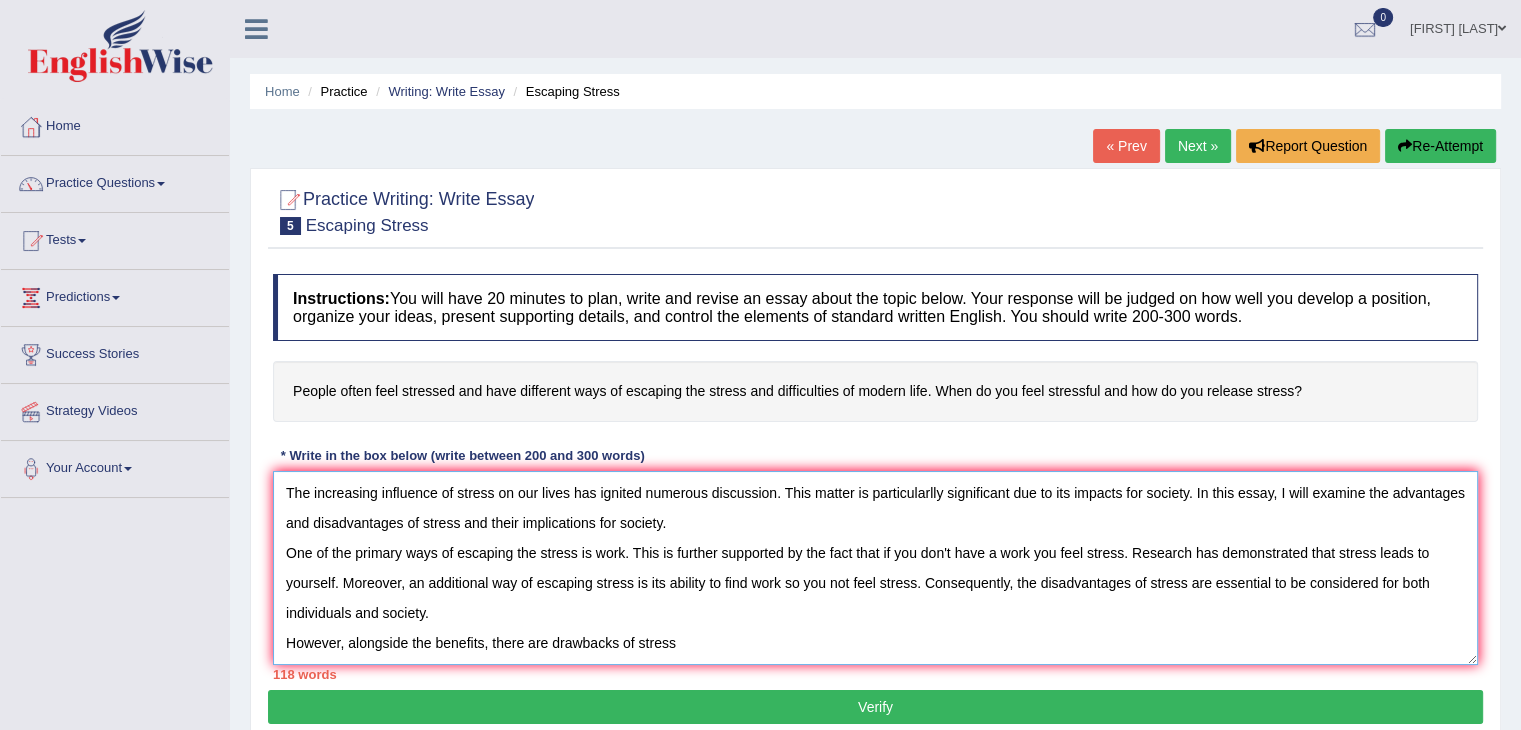 click on "The increasing influence of stress on our lives has ignited numerous discussion. This matter is particularlly significant due to its impacts for society. In this essay, I will examine the advantages and disadvantages of stress and their implications for society.
One of the primary ways of escaping the stress is work. This is further supported by the fact that if you don't have a work you feel stress. Research has demonstrated that stress leads to yourself. Moreover, an additional way of escaping stress is its ability to find work so you not feel stress. Consequently, the disadvantages of stress are essential to be considered for both individuals and society.
However, alongside the benefits, there are drawbacks of stress" at bounding box center [875, 568] 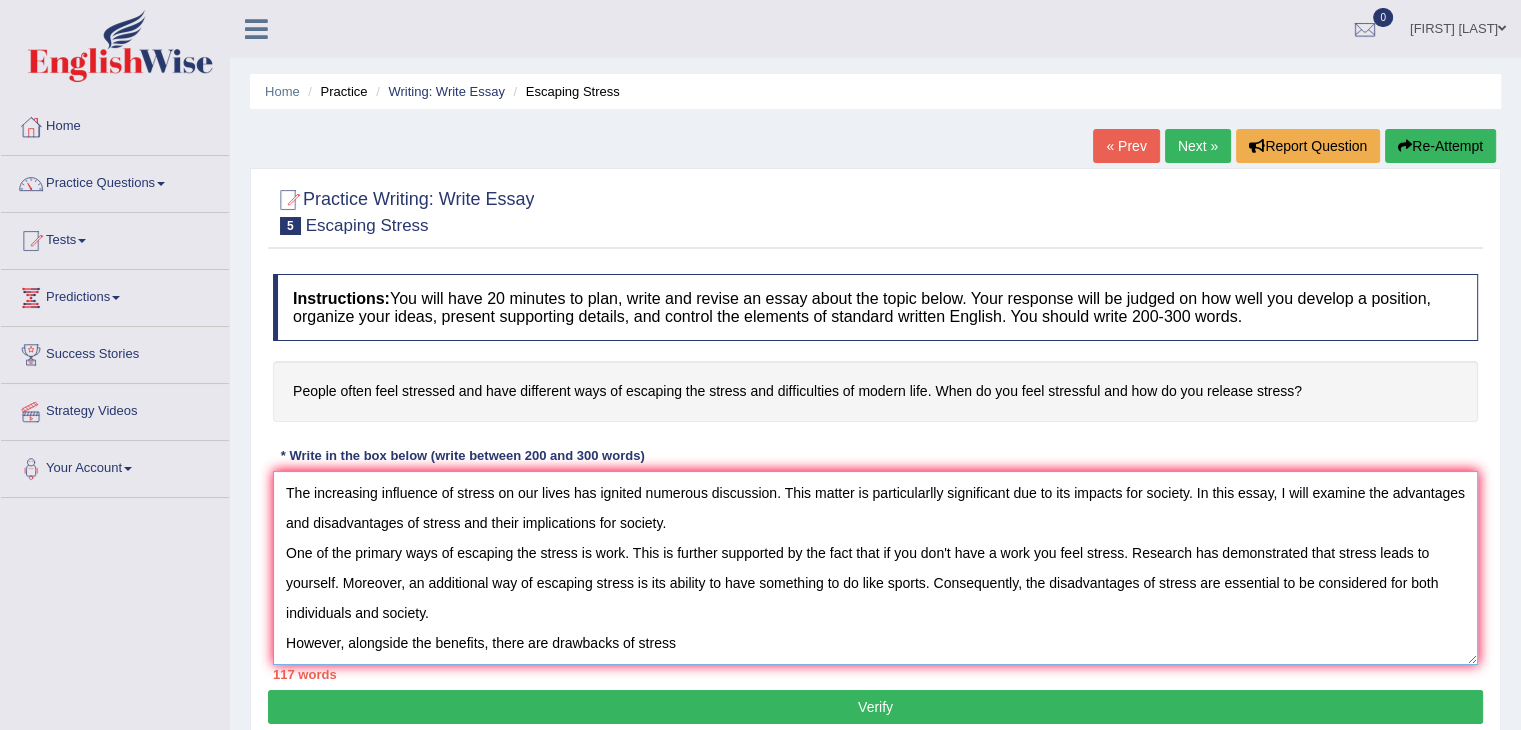 drag, startPoint x: 1139, startPoint y: 581, endPoint x: 1160, endPoint y: 576, distance: 21.587032 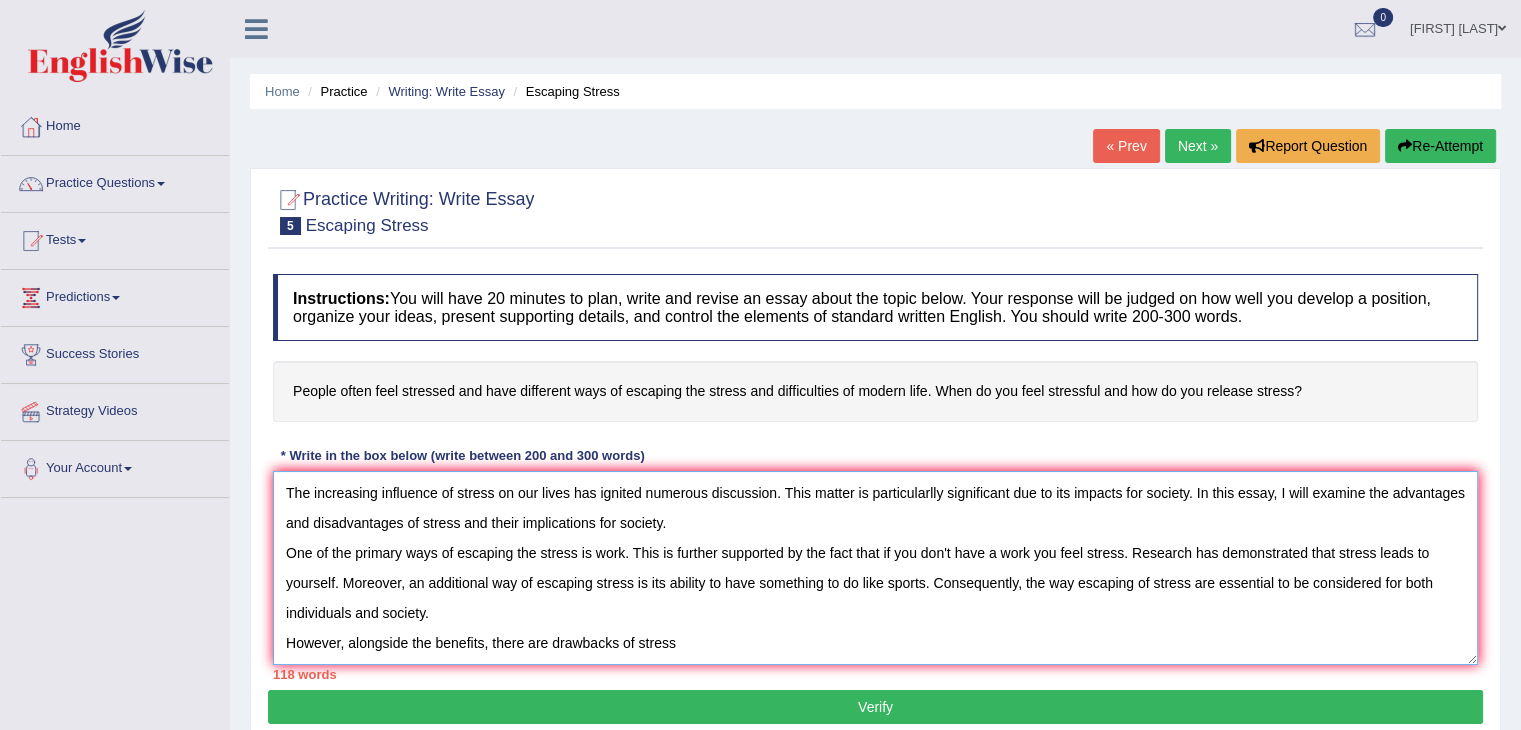 click on "The increasing influence of stress on our lives has ignited numerous discussion. This matter is particularlly significant due to its impacts for society. In this essay, I will examine the advantages and disadvantages of stress and their implications for society.
One of the primary ways of escaping the stress is work. This is further supported by the fact that if you don't have a work you feel stress. Research has demonstrated that stress leads to yourself. Moreover, an additional way of escaping stress is its ability to have something to do like sports. Consequently, the way escaping of stress are essential to be considered for both individuals and society.
However, alongside the benefits, there are drawbacks of stress" at bounding box center [875, 568] 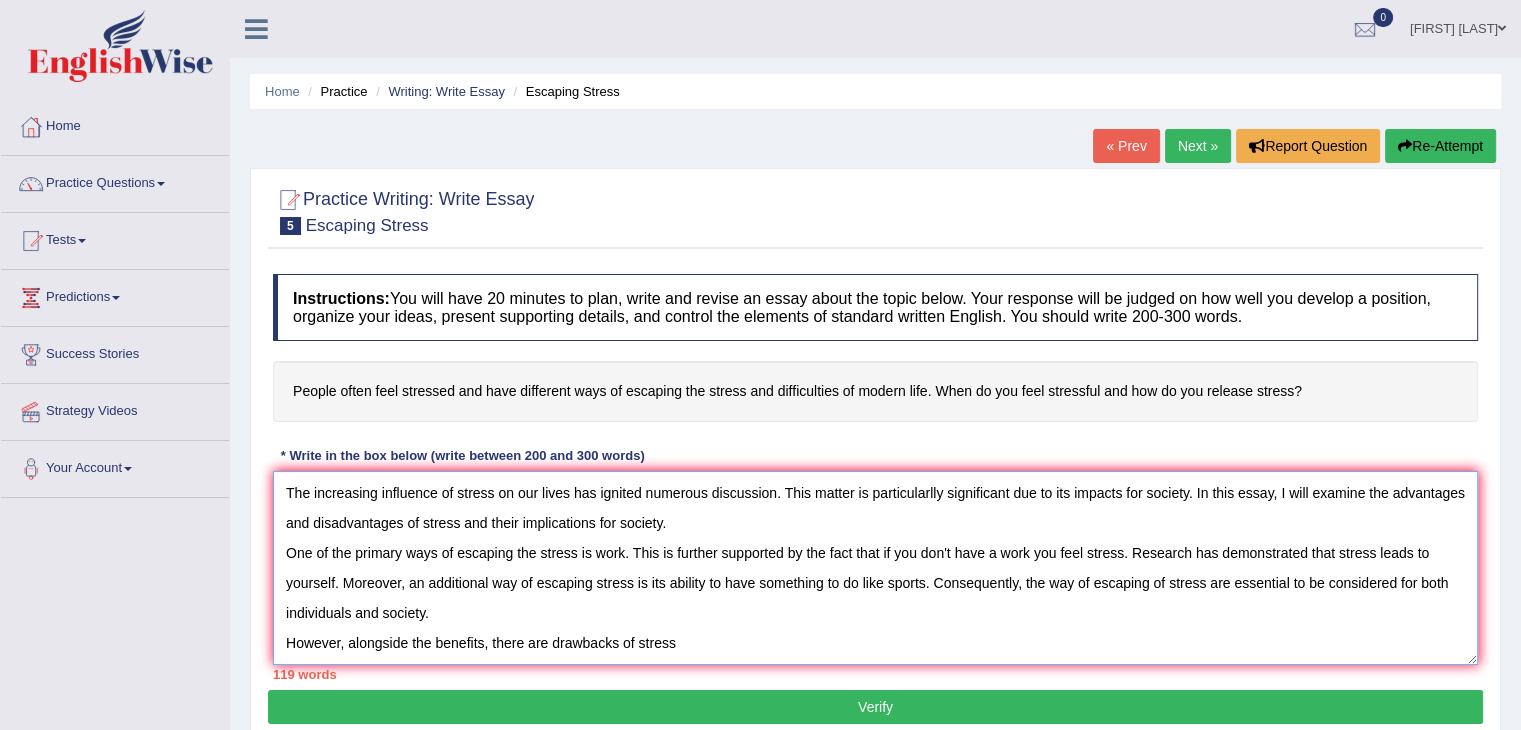 click on "The increasing influence of stress on our lives has ignited numerous discussion. This matter is particularlly significant due to its impacts for society. In this essay, I will examine the advantages and disadvantages of stress and their implications for society.
One of the primary ways of escaping the stress is work. This is further supported by the fact that if you don't have a work you feel stress. Research has demonstrated that stress leads to yourself. Moreover, an additional way of escaping stress is its ability to have something to do like sports. Consequently, the way of escaping of stress are essential to be considered for both individuals and society.
However, alongside the benefits, there are drawbacks of stress" at bounding box center (875, 568) 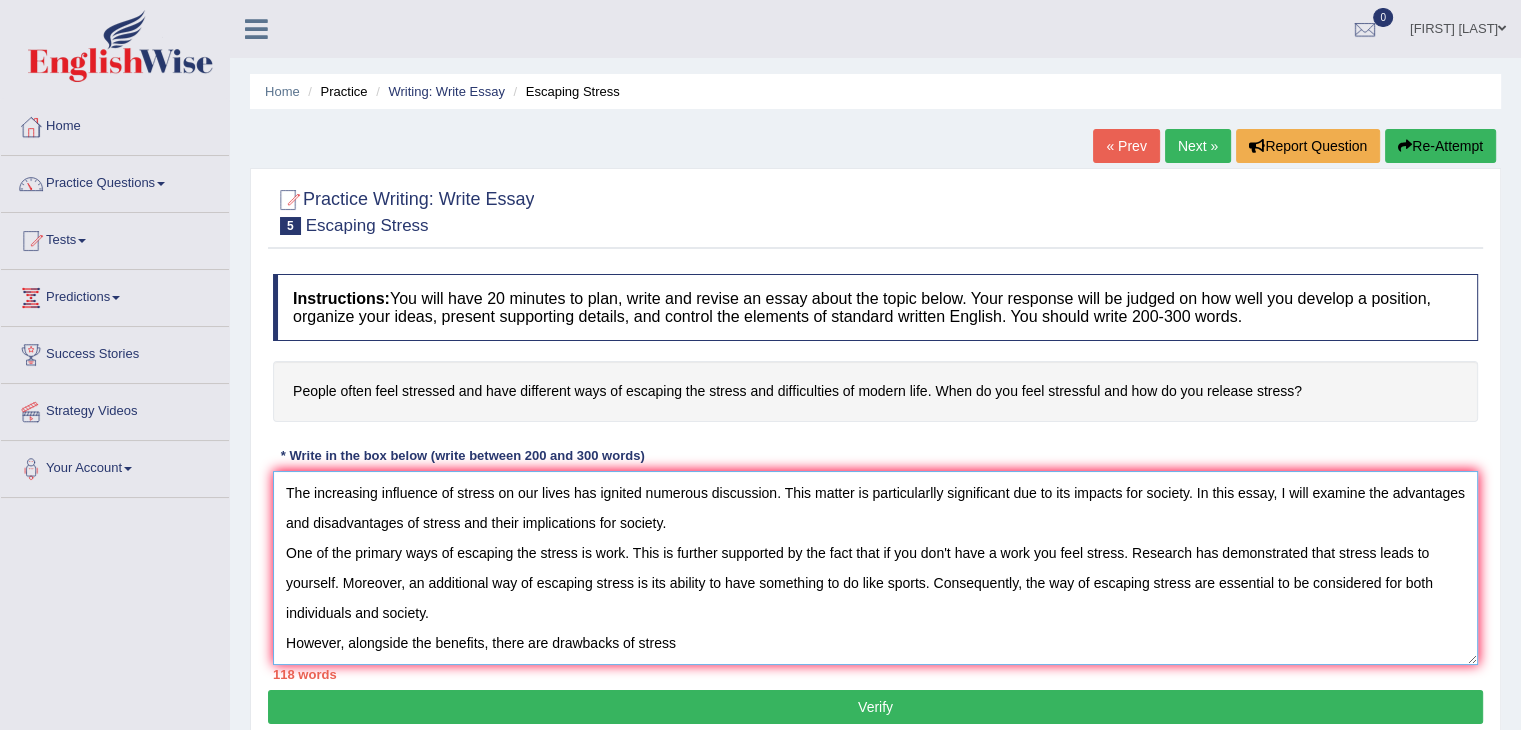 click on "The increasing influence of stress on our lives has ignited numerous discussion. This matter is particularlly significant due to its impacts for society. In this essay, I will examine the advantages and disadvantages of stress and their implications for society.
One of the primary ways of escaping the stress is work. This is further supported by the fact that if you don't have a work you feel stress. Research has demonstrated that stress leads to yourself. Moreover, an additional way of escaping stress is its ability to have something to do like sports. Consequently, the way of escaping stress are essential to be considered for both individuals and society.
However, alongside the benefits, there are drawbacks of stress" at bounding box center (875, 568) 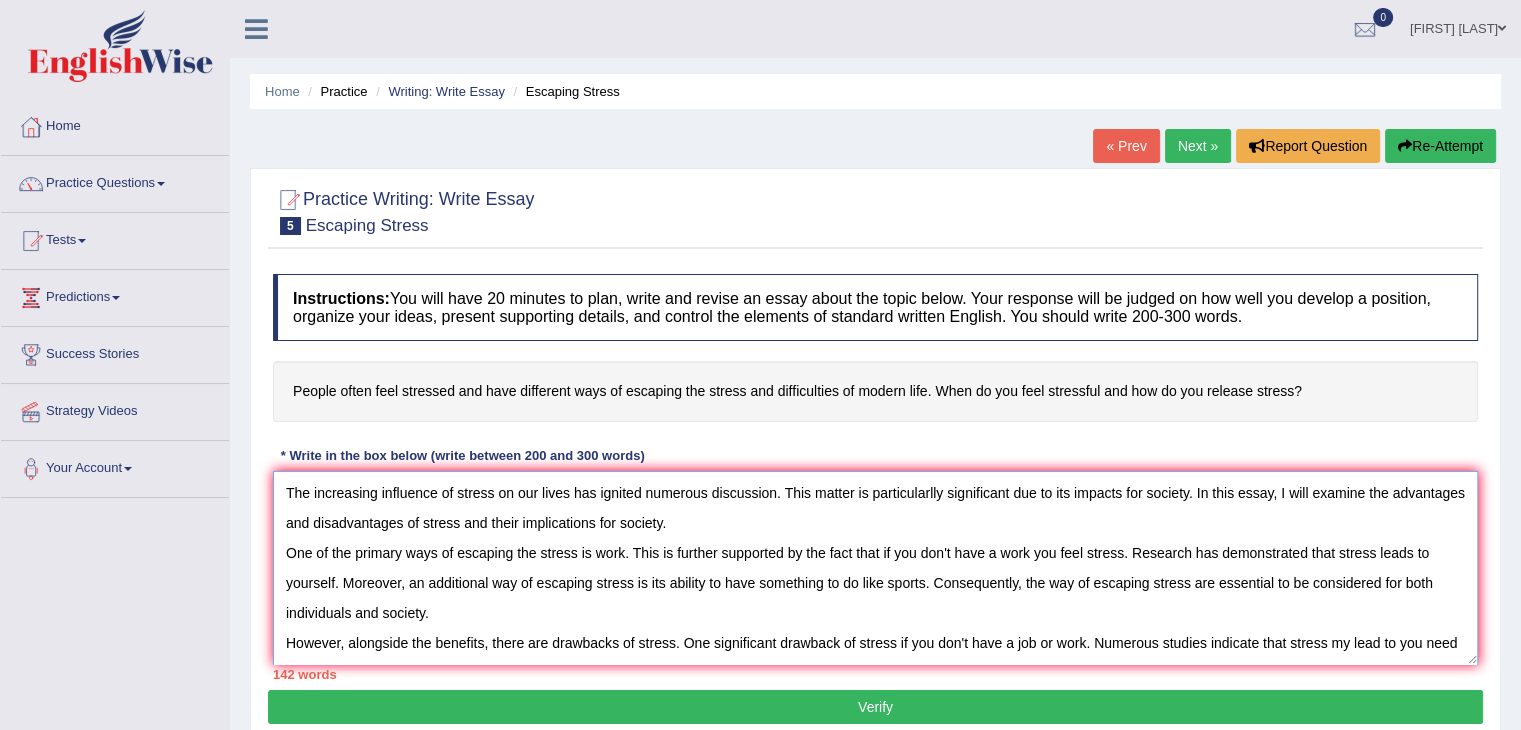 scroll, scrollTop: 16, scrollLeft: 0, axis: vertical 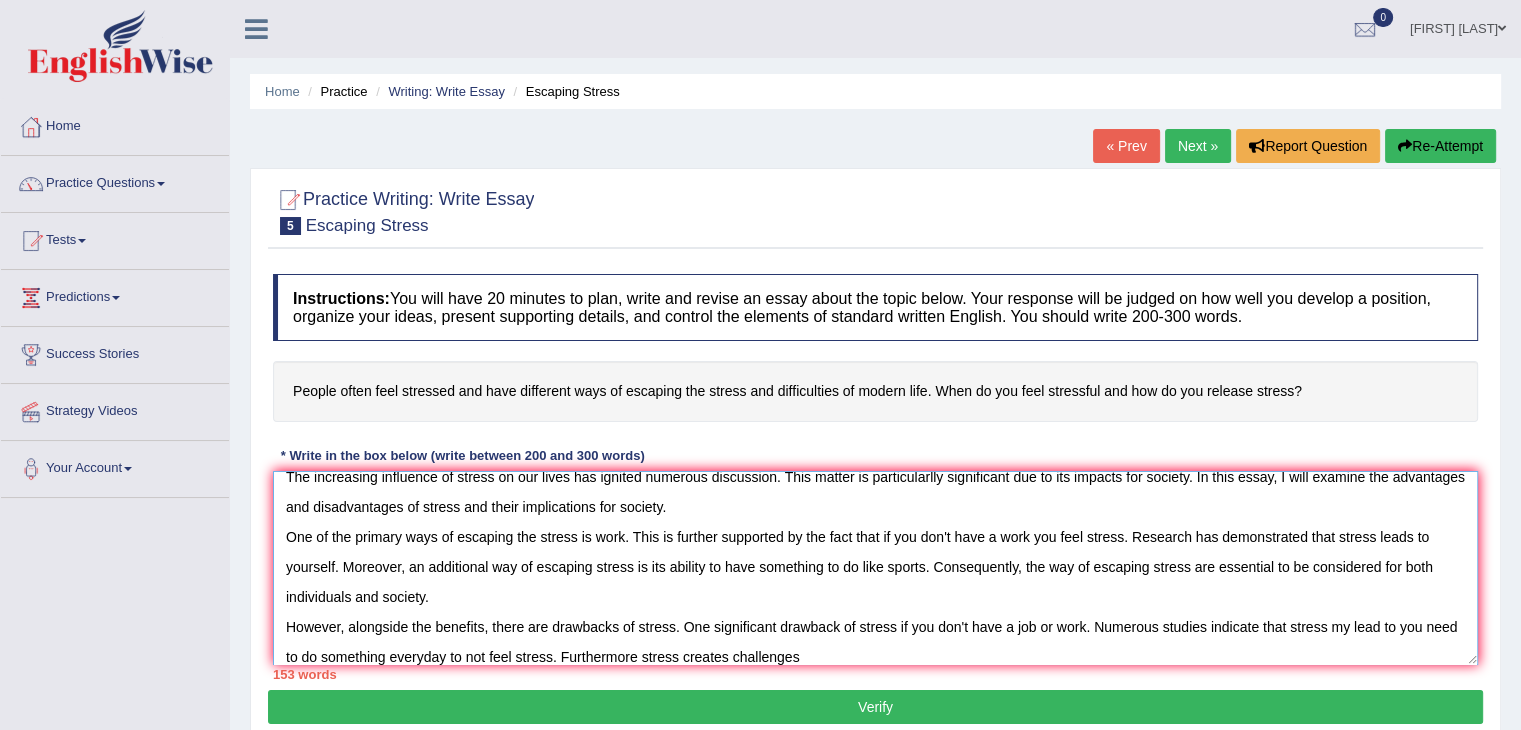 click on "The increasing influence of stress on our lives has ignited numerous discussion. This matter is particularlly significant due to its impacts for society. In this essay, I will examine the advantages and disadvantages of stress and their implications for society.
One of the primary ways of escaping the stress is work. This is further supported by the fact that if you don't have a work you feel stress. Research has demonstrated that stress leads to yourself. Moreover, an additional way of escaping stress is its ability to have something to do like sports. Consequently, the way of escaping stress are essential to be considered for both individuals and society.
However, alongside the benefits, there are drawbacks of stress. One significant drawback of stress if you don't have a job or work. Numerous studies indicate that stress my lead to you need to do something everyday to not feel stress. Furthermore stress creates challenges" at bounding box center (875, 568) 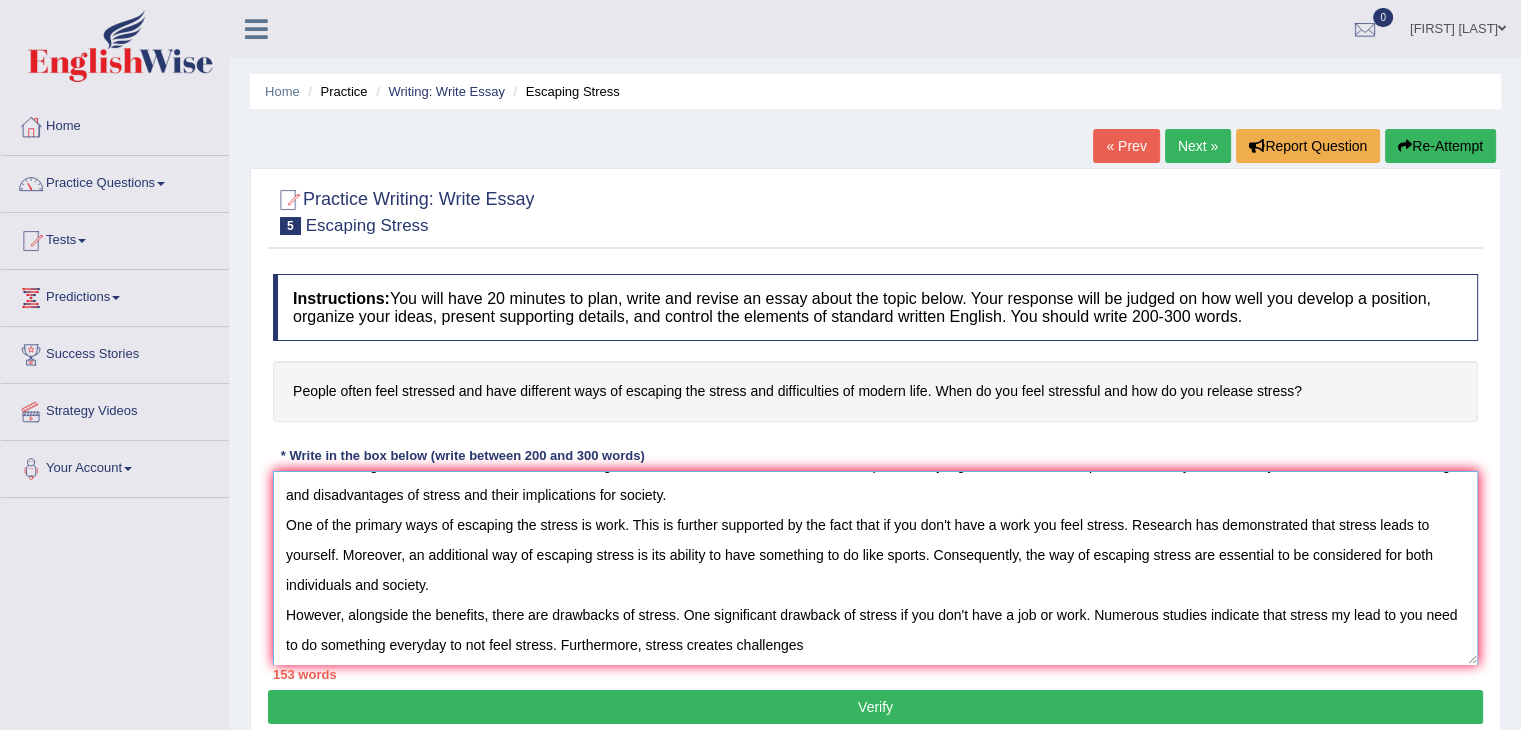click on "The increasing influence of stress on our lives has ignited numerous discussion. This matter is particularlly significant due to its impacts for society. In this essay, I will examine the advantages and disadvantages of stress and their implications for society.
One of the primary ways of escaping the stress is work. This is further supported by the fact that if you don't have a work you feel stress. Research has demonstrated that stress leads to yourself. Moreover, an additional way of escaping stress is its ability to have something to do like sports. Consequently, the way of escaping stress are essential to be considered for both individuals and society.
However, alongside the benefits, there are drawbacks of stress. One significant drawback of stress if you don't have a job or work. Numerous studies indicate that stress my lead to you need to do something everyday to not feel stress. Furthermore, stress creates challenges" at bounding box center [875, 568] 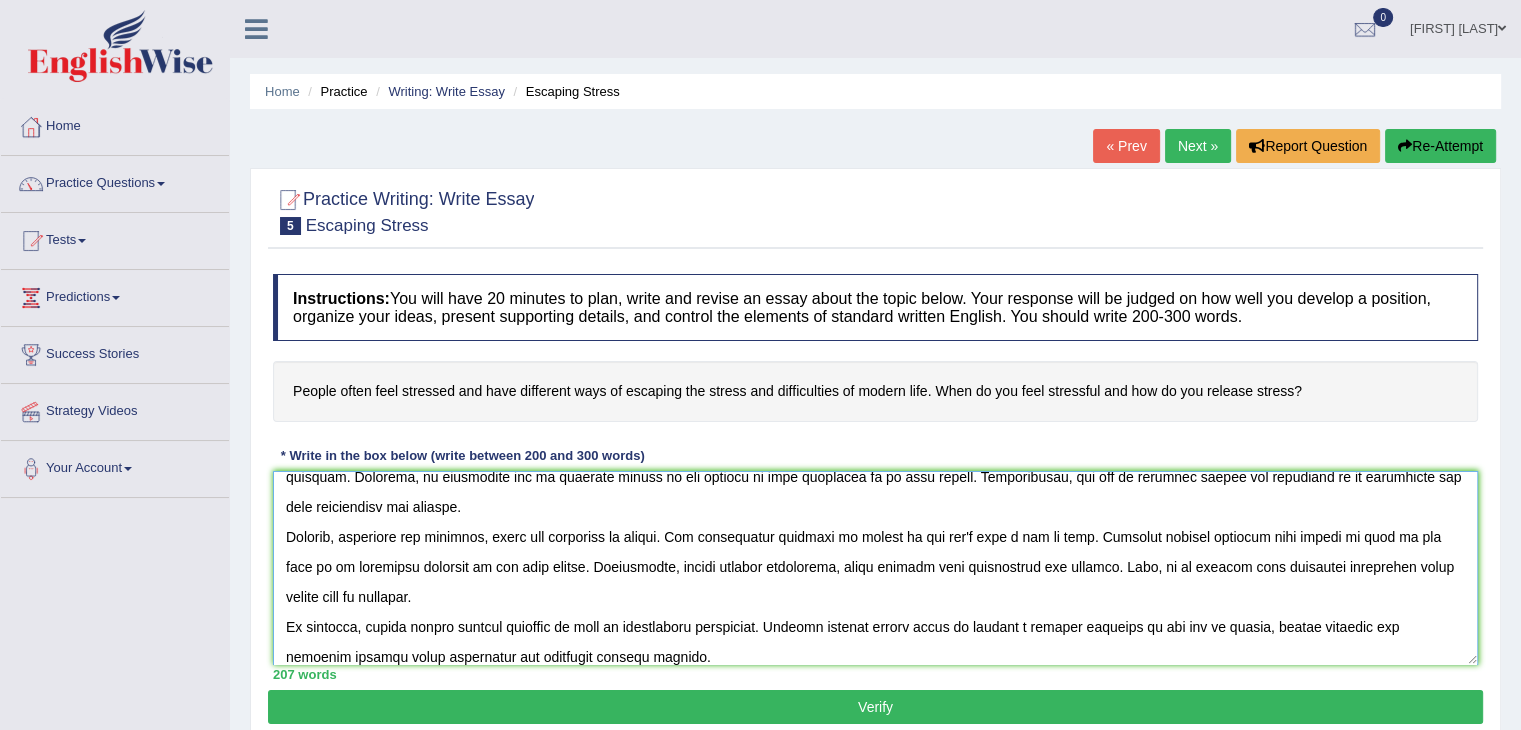 scroll, scrollTop: 120, scrollLeft: 0, axis: vertical 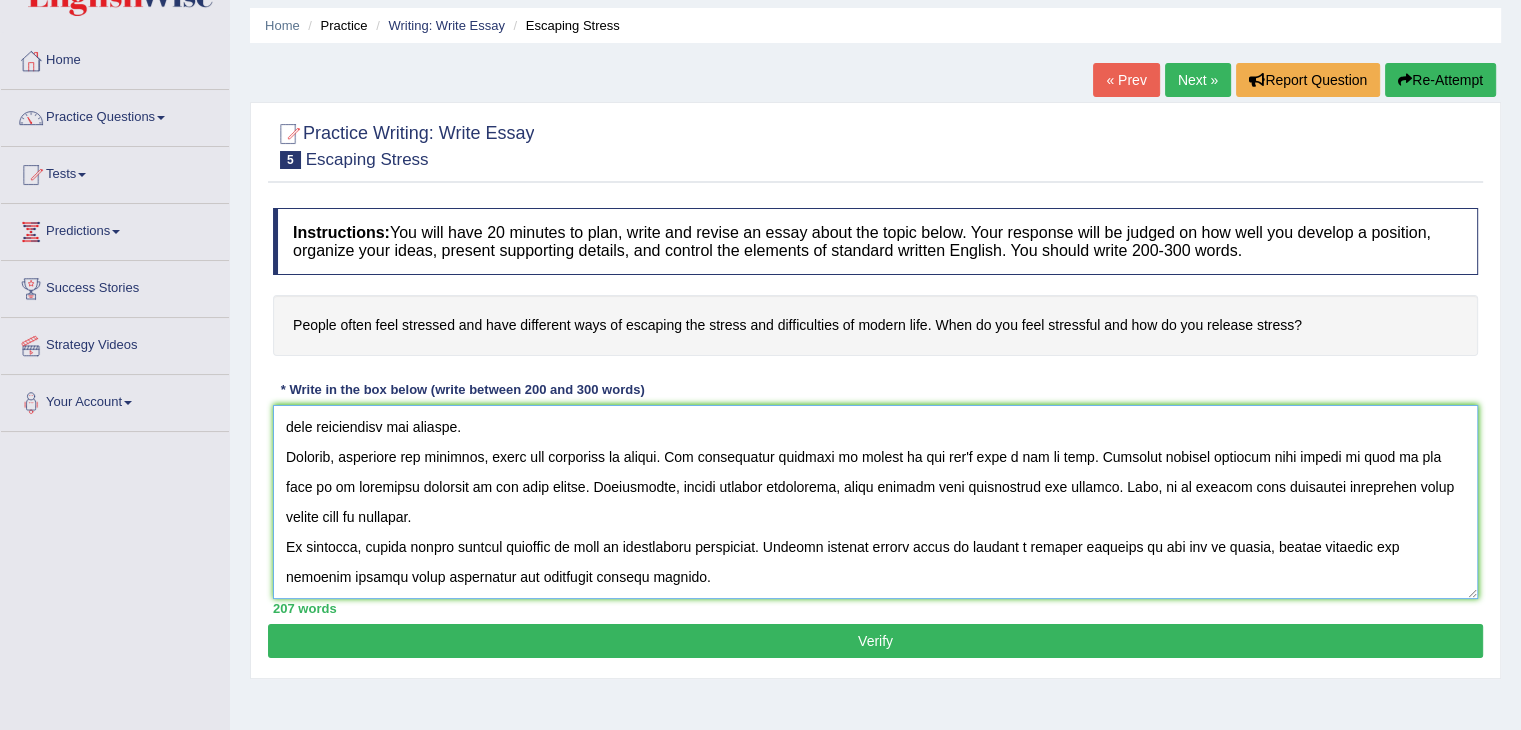 type on "The increasing influence of stress on our lives has ignited numerous discussion. This matter is particularlly significant due to its impacts for society. In this essay, I will examine the advantages and disadvantages of stress and their implications for society.
One of the primary ways of escaping the stress is work. This is further supported by the fact that if you don't have a work you feel stress. Research has demonstrated that stress leads to yourself. Moreover, an additional way of escaping stress is its ability to have something to do like sports. Consequently, the way of escaping stress are essential to be considered for both individuals and society.
However, alongside the benefits, there are drawbacks of stress. One significant drawback of stress if you don't have a job or work. Numerous studies indicate that stress my lead to you need to do something everyday to not feel stress. Furthermore, stress creates challenges, which impacts both individuals and society. Thus, it is evident that drawbacks a..." 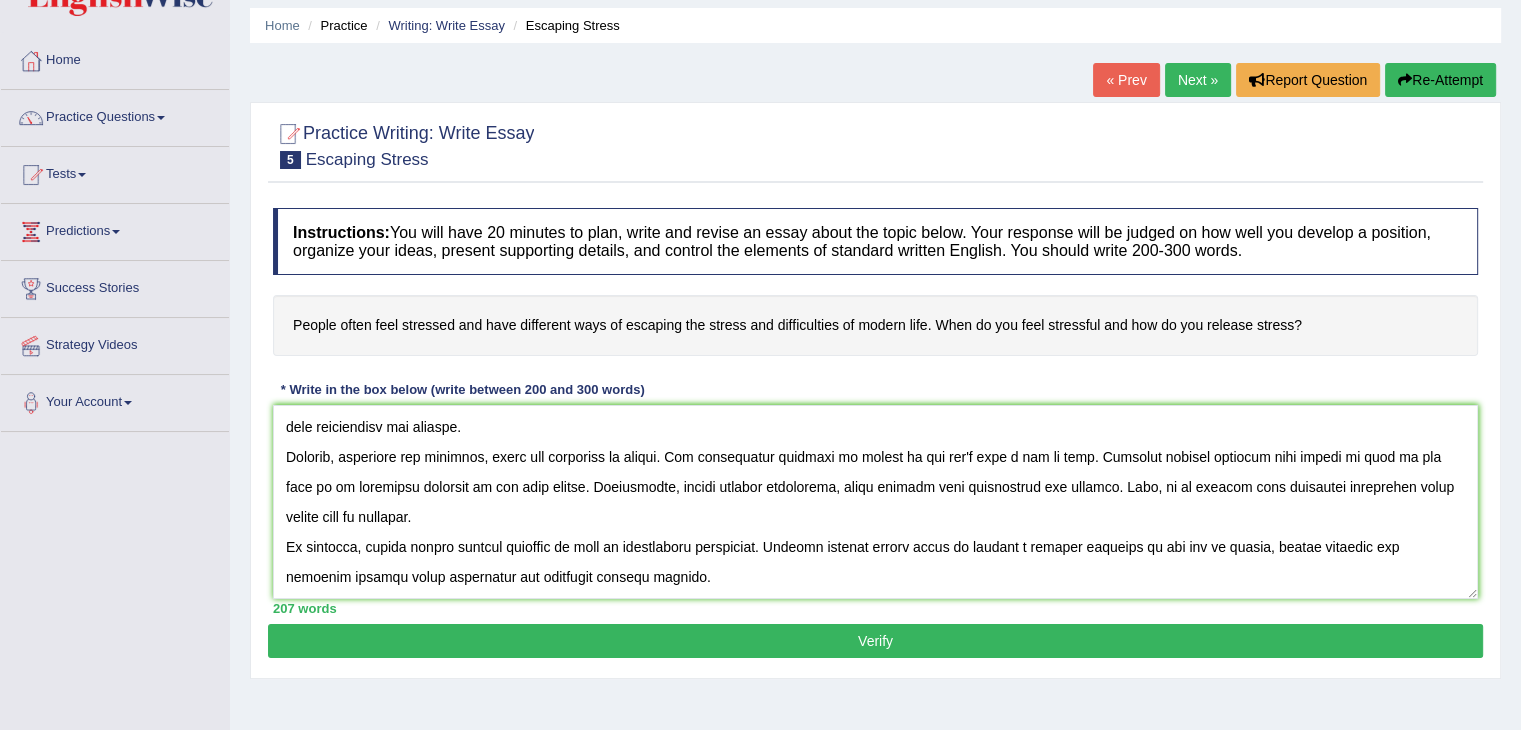 click on "Verify" at bounding box center [875, 641] 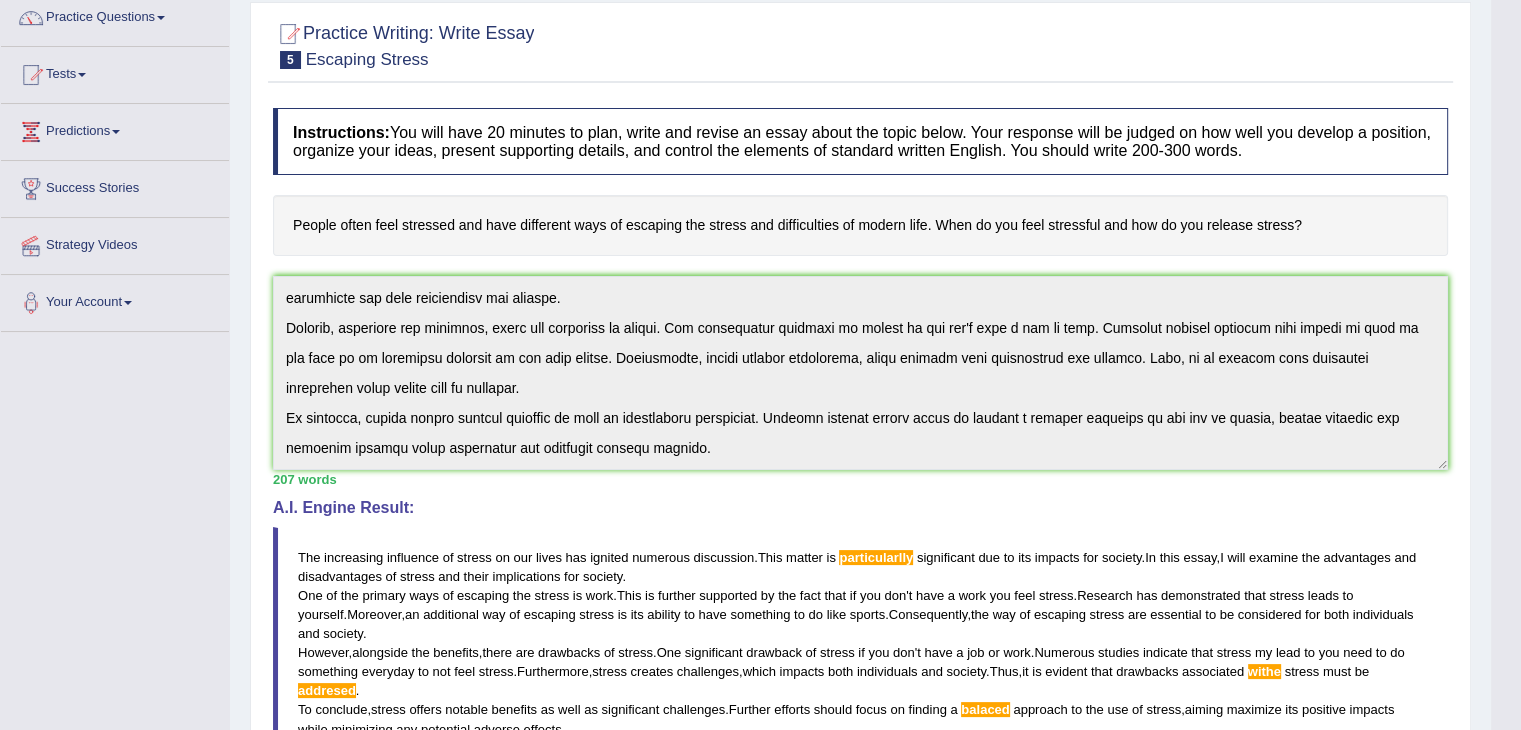 scroll, scrollTop: 133, scrollLeft: 0, axis: vertical 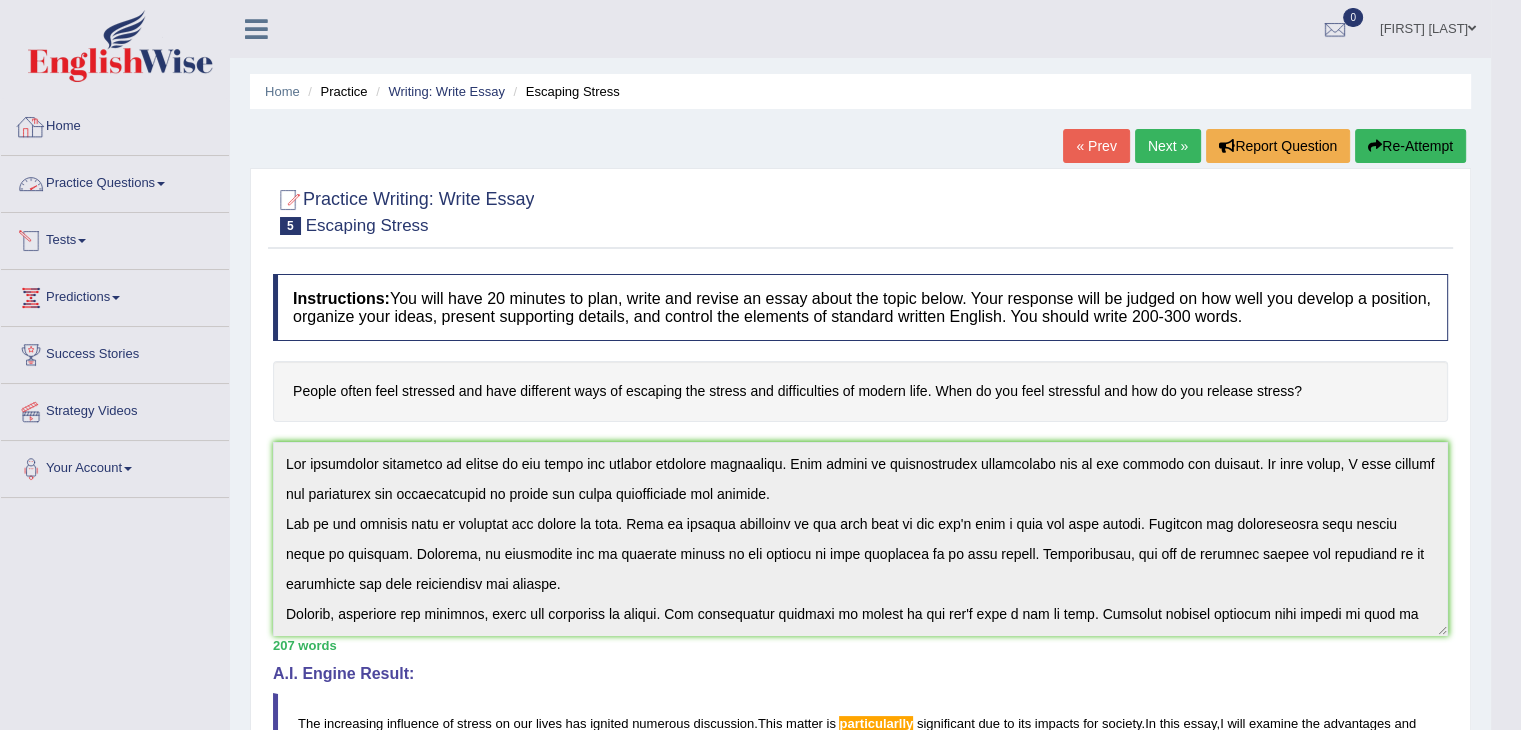 click on "Home" at bounding box center [115, 124] 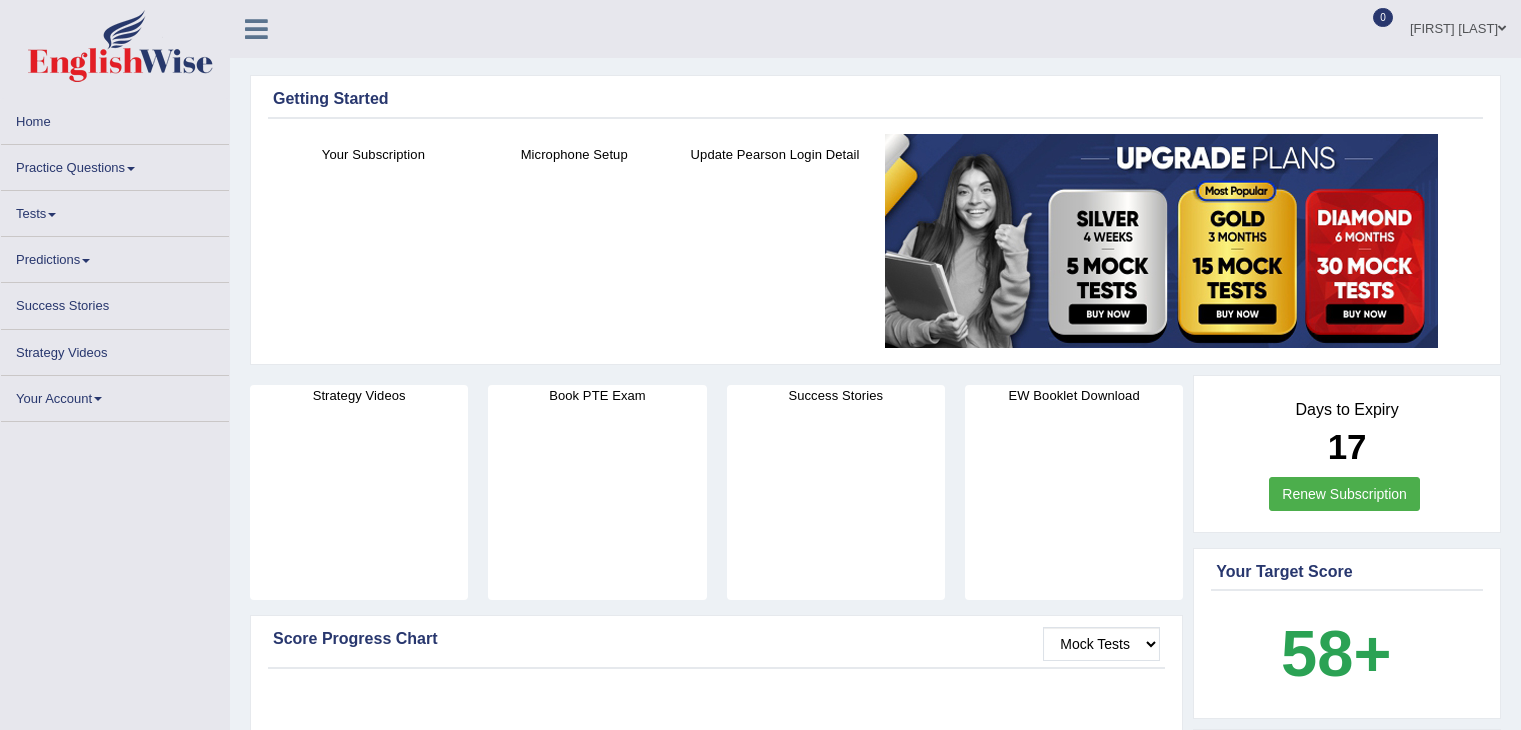 scroll, scrollTop: 0, scrollLeft: 0, axis: both 